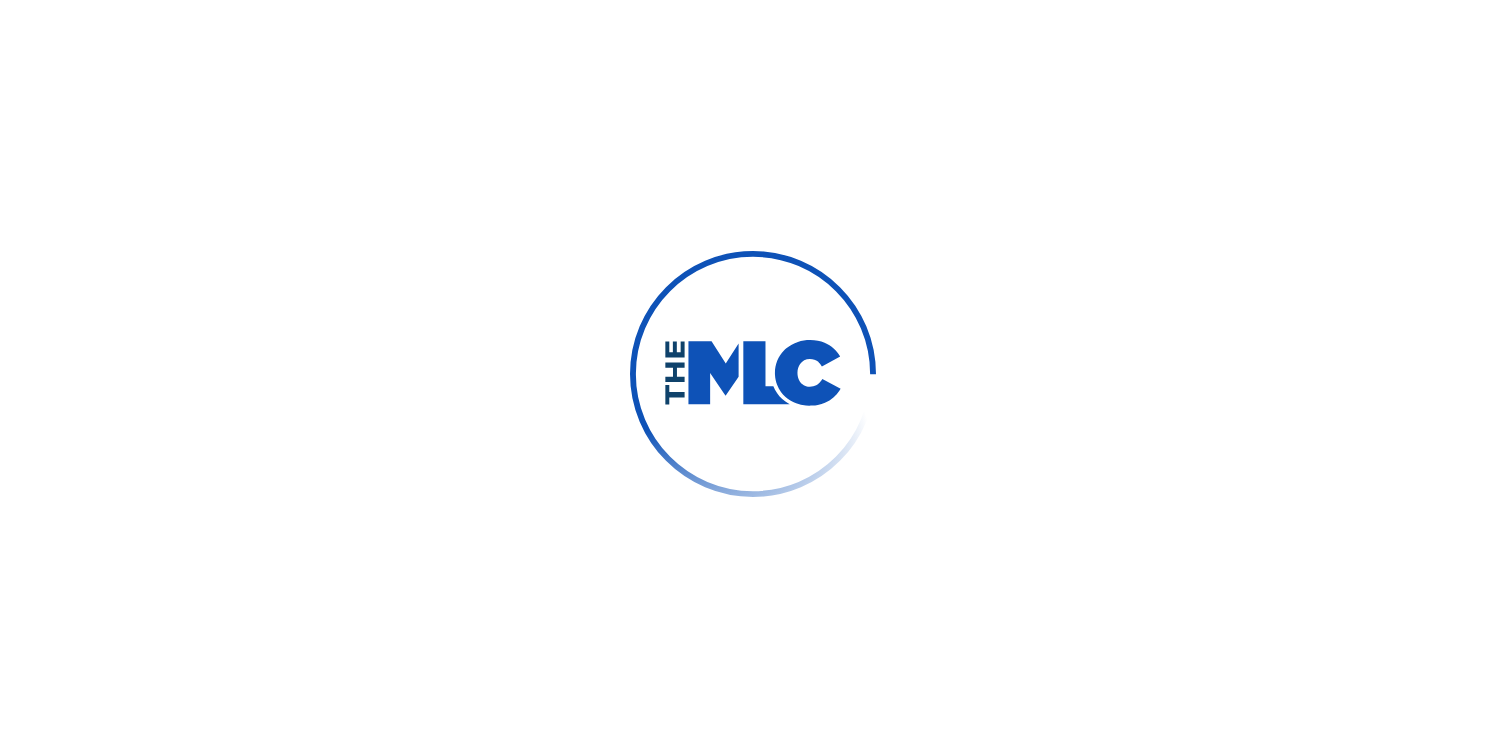 scroll, scrollTop: 0, scrollLeft: 0, axis: both 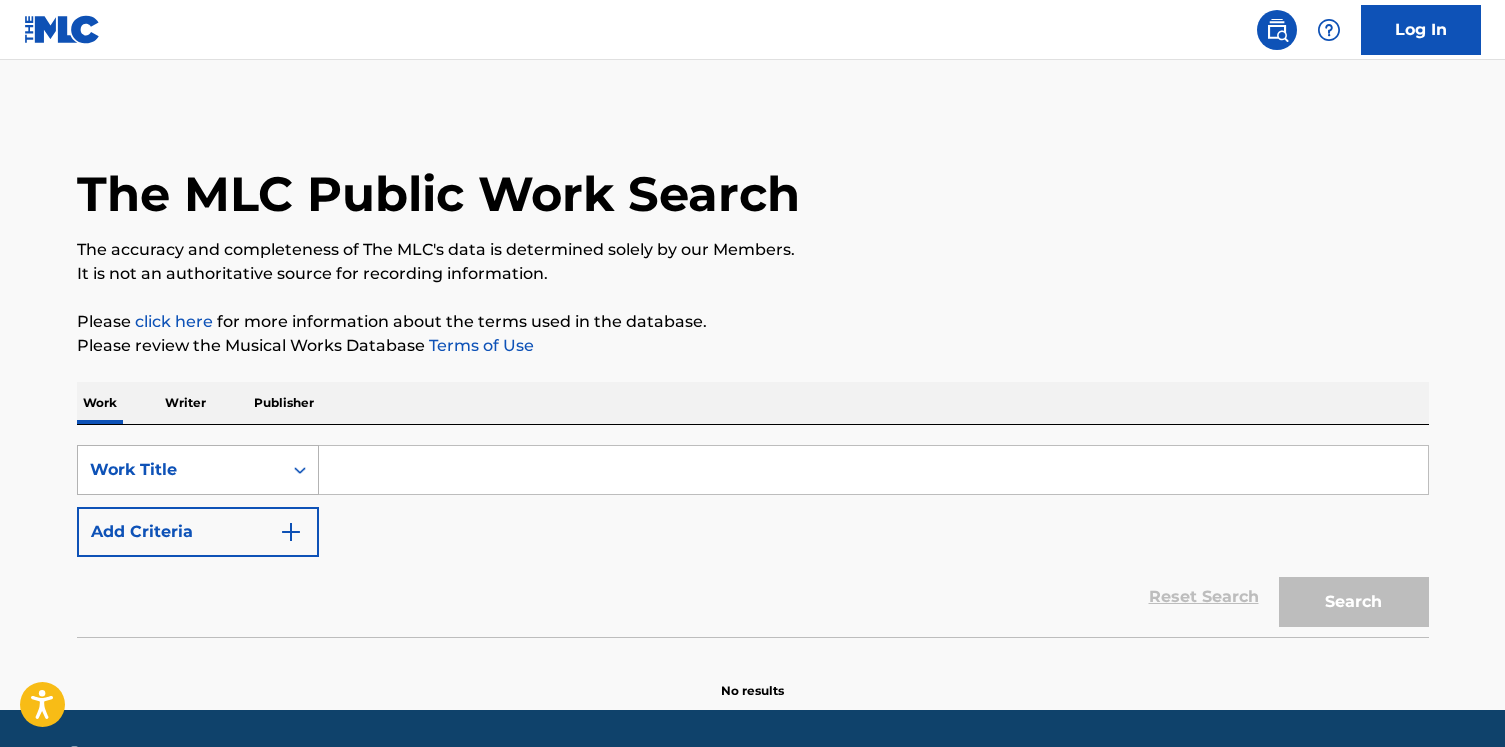 click on "Work Title" at bounding box center (198, 470) 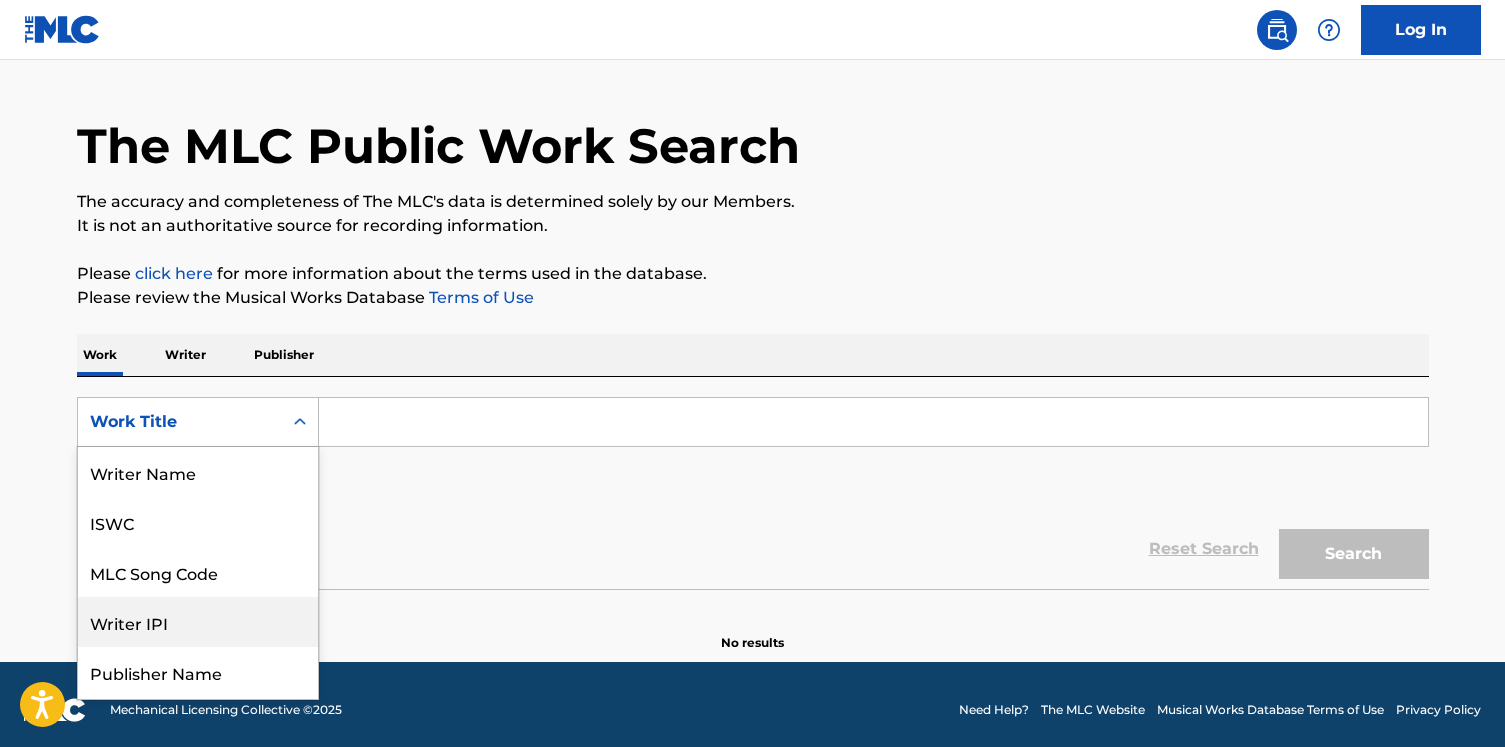 scroll, scrollTop: 49, scrollLeft: 0, axis: vertical 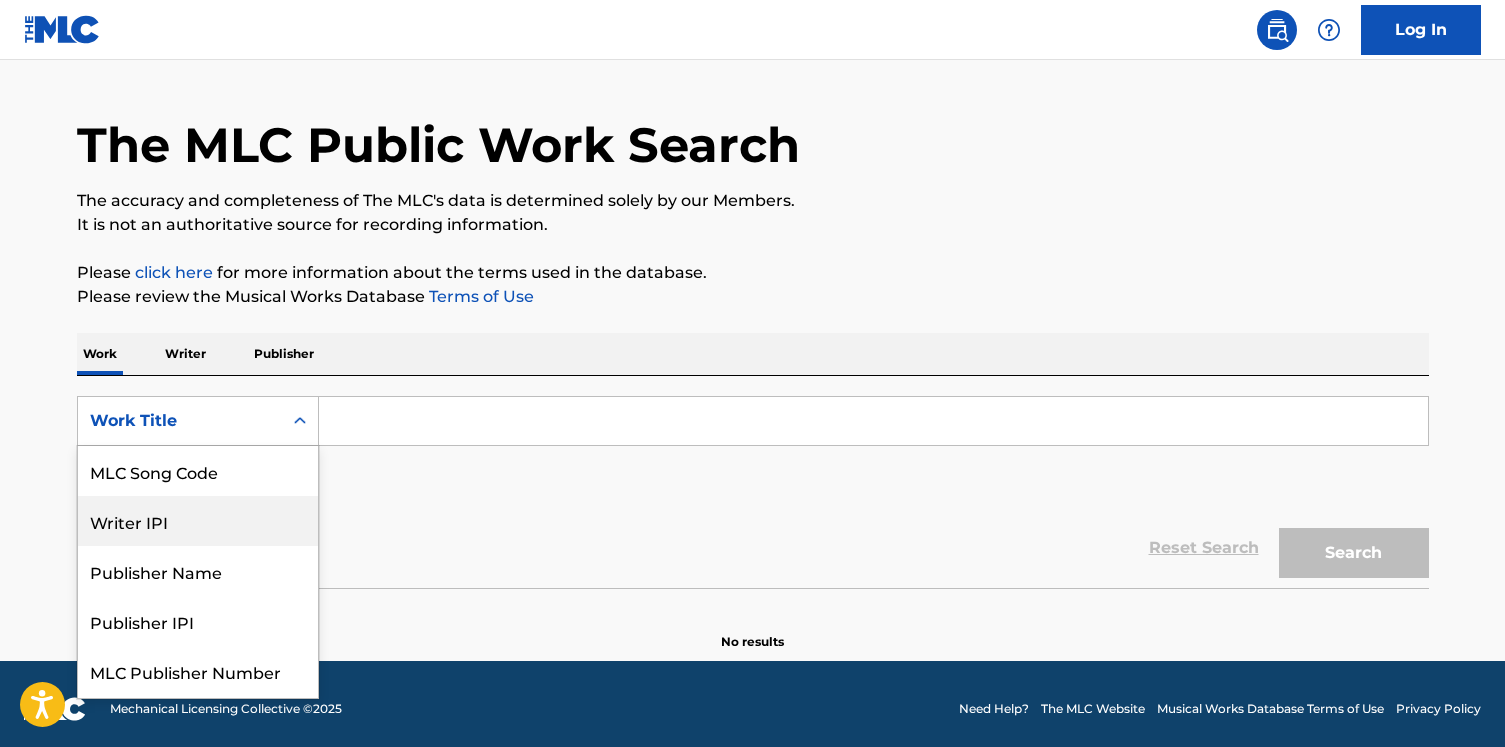 click on "Writer IPI" at bounding box center [198, 521] 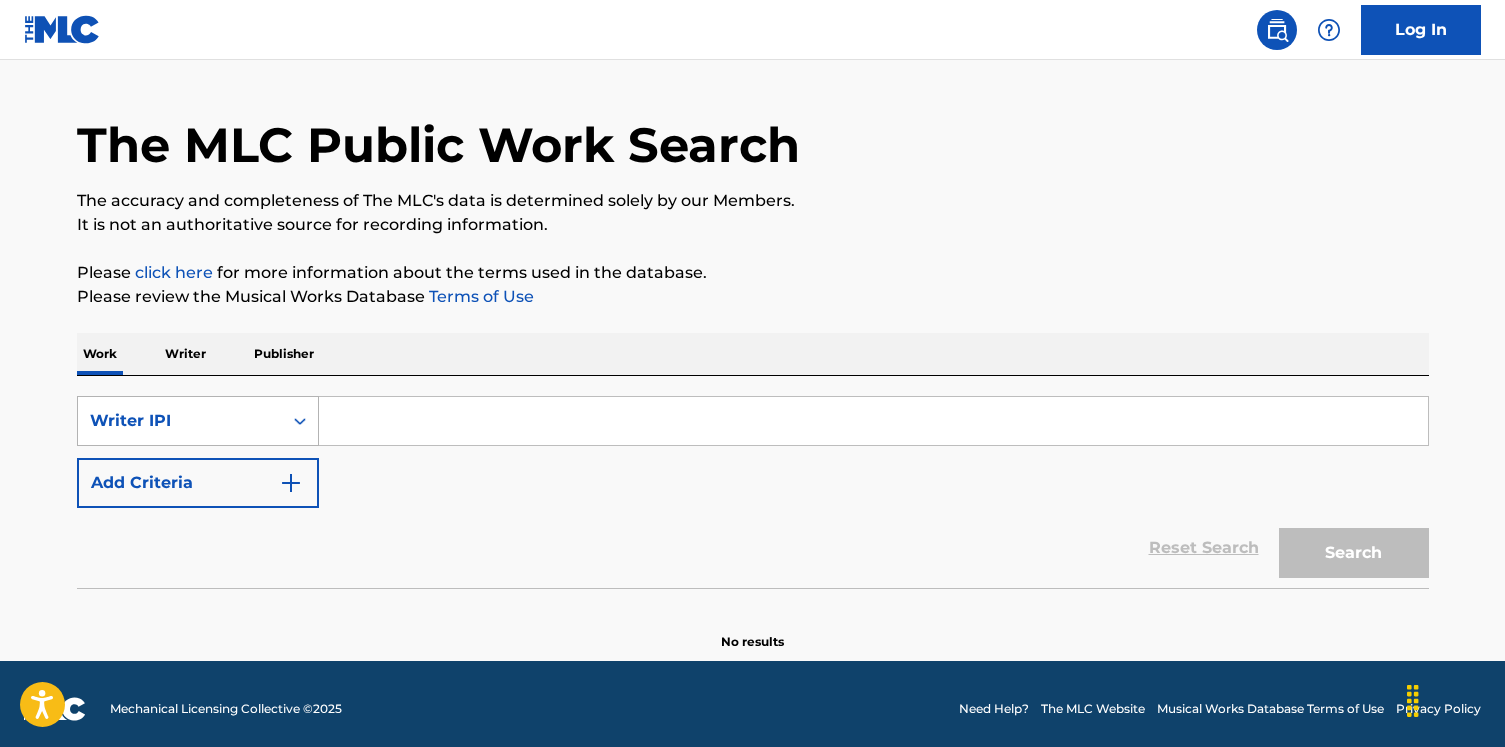 click on "Writer IPI" at bounding box center [180, 421] 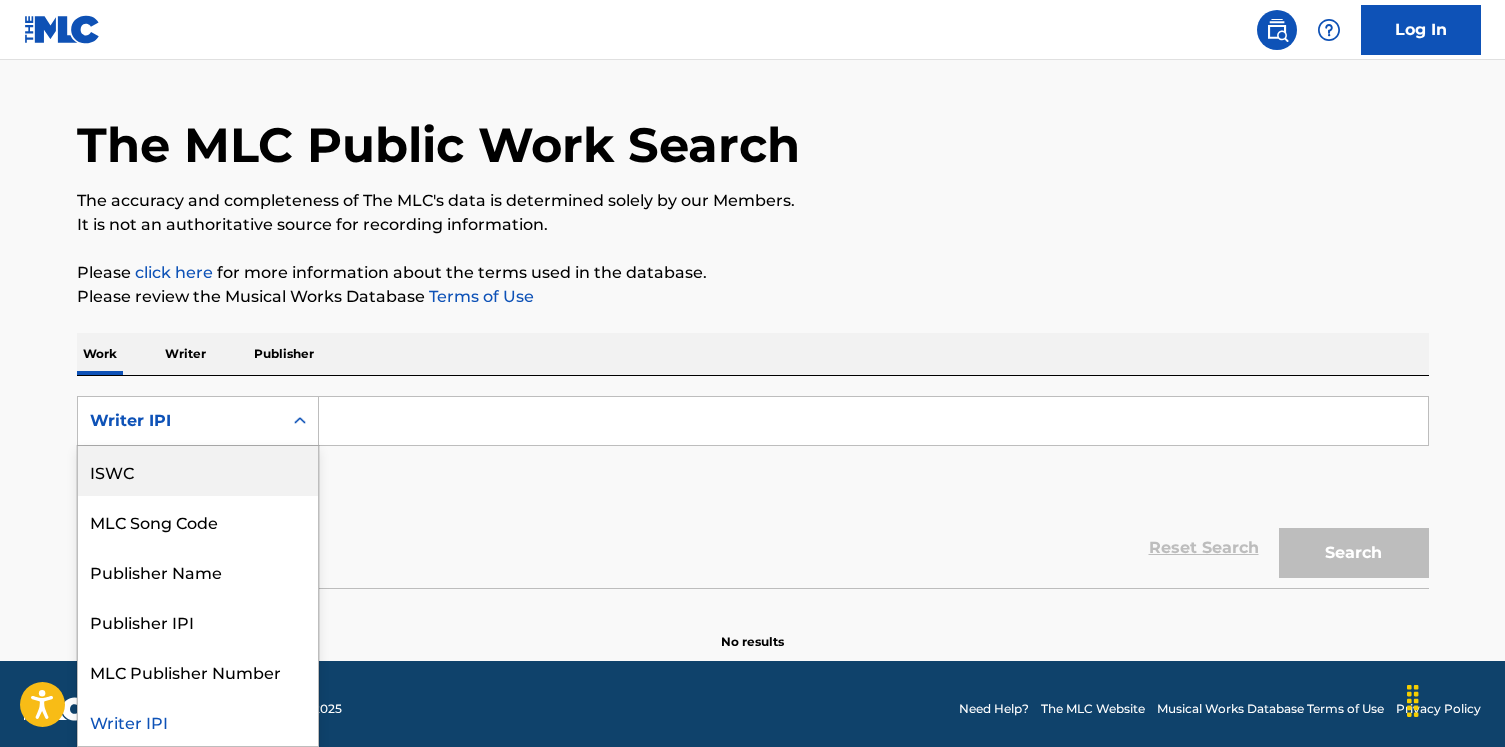 scroll, scrollTop: 0, scrollLeft: 0, axis: both 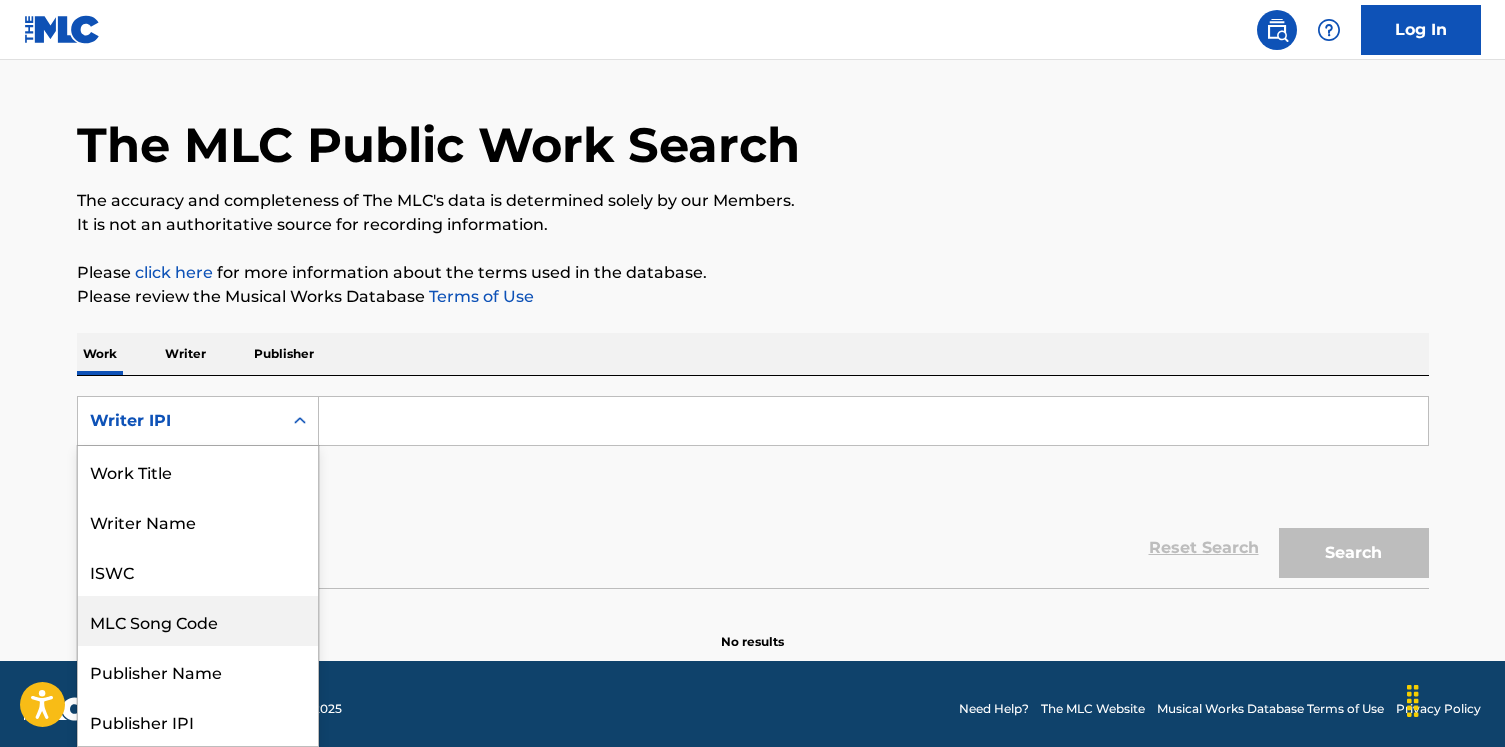 click on "ISWC" at bounding box center [198, 571] 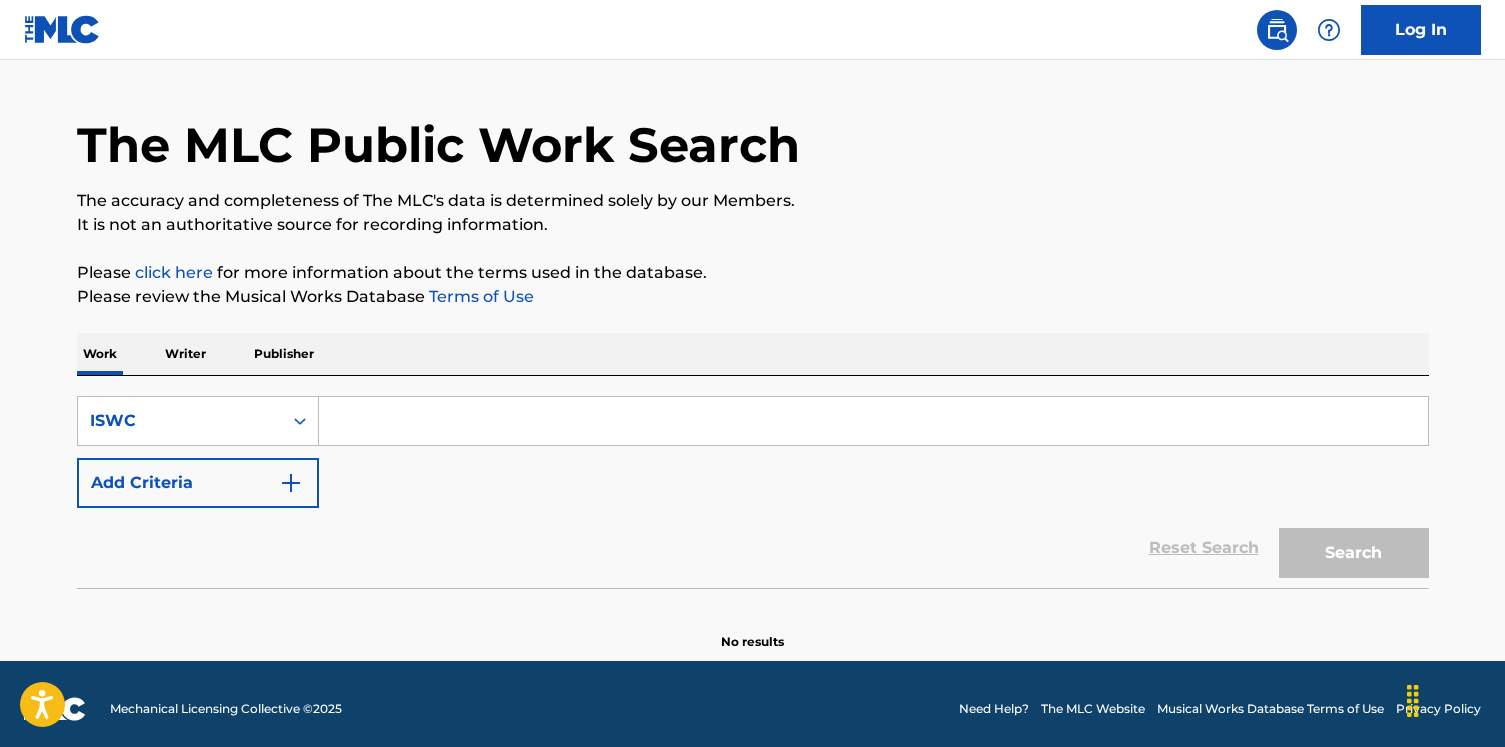 click on "SearchWithCriteria566b10d8-6e57-4d2e-996d-0d7520a47b9b ISWC Add Criteria" at bounding box center (753, 452) 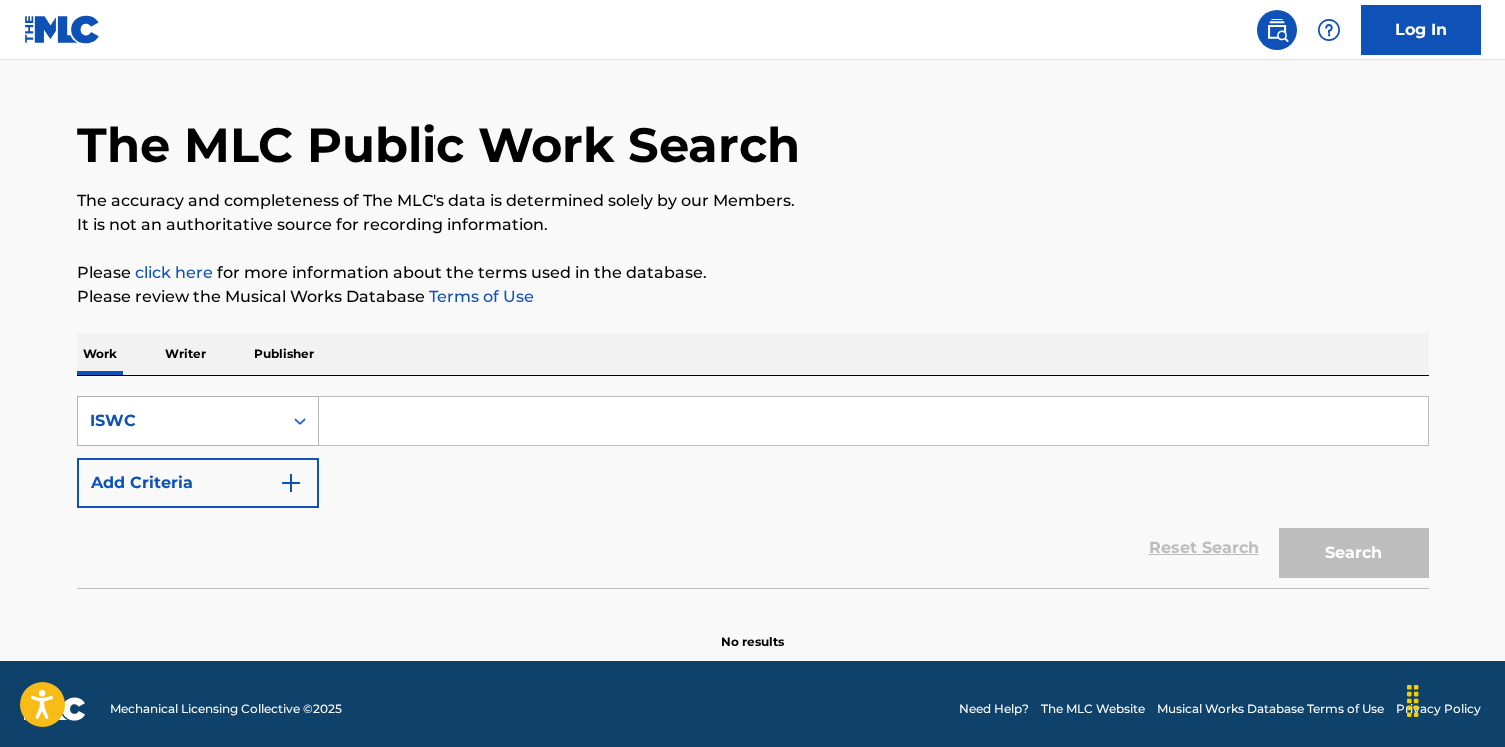 click on "ISWC" at bounding box center [180, 421] 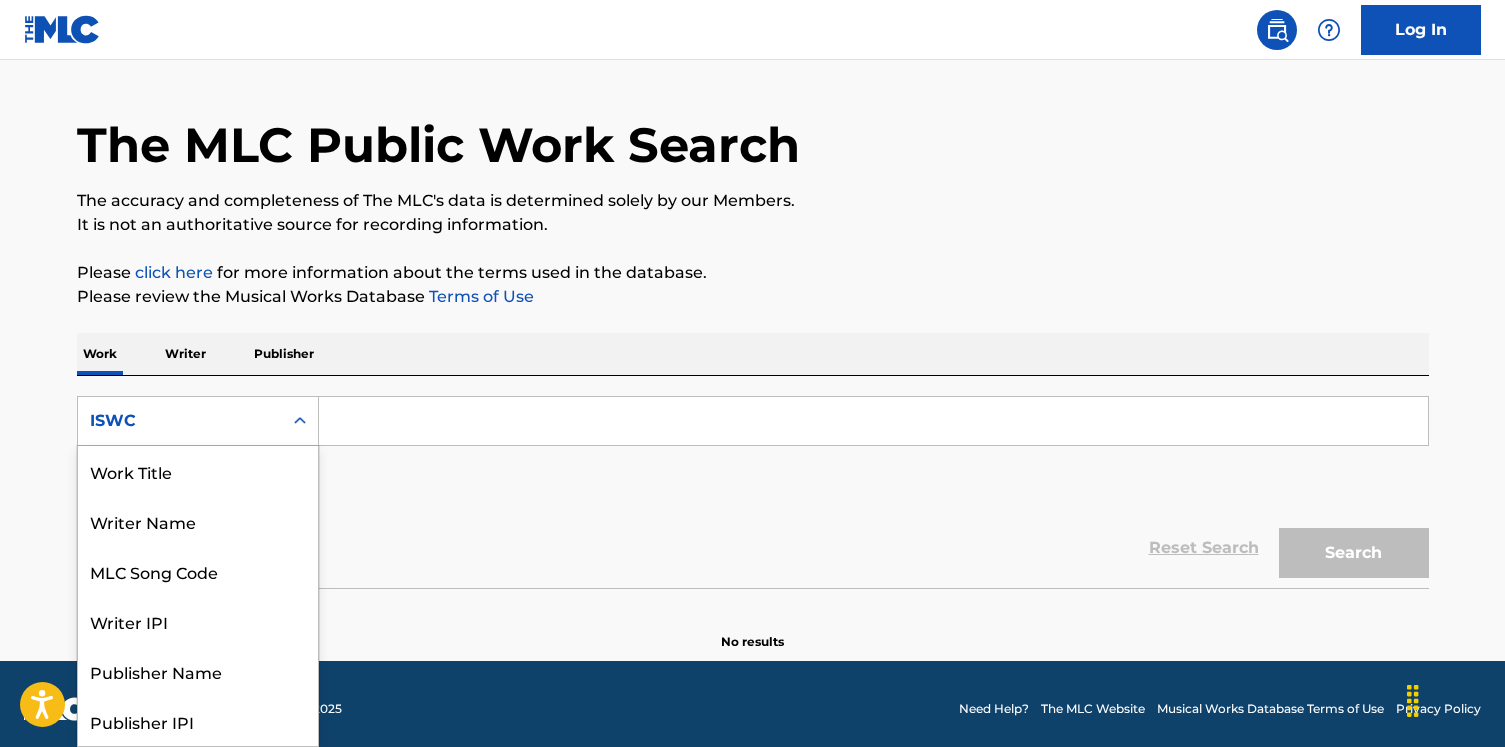scroll, scrollTop: 100, scrollLeft: 0, axis: vertical 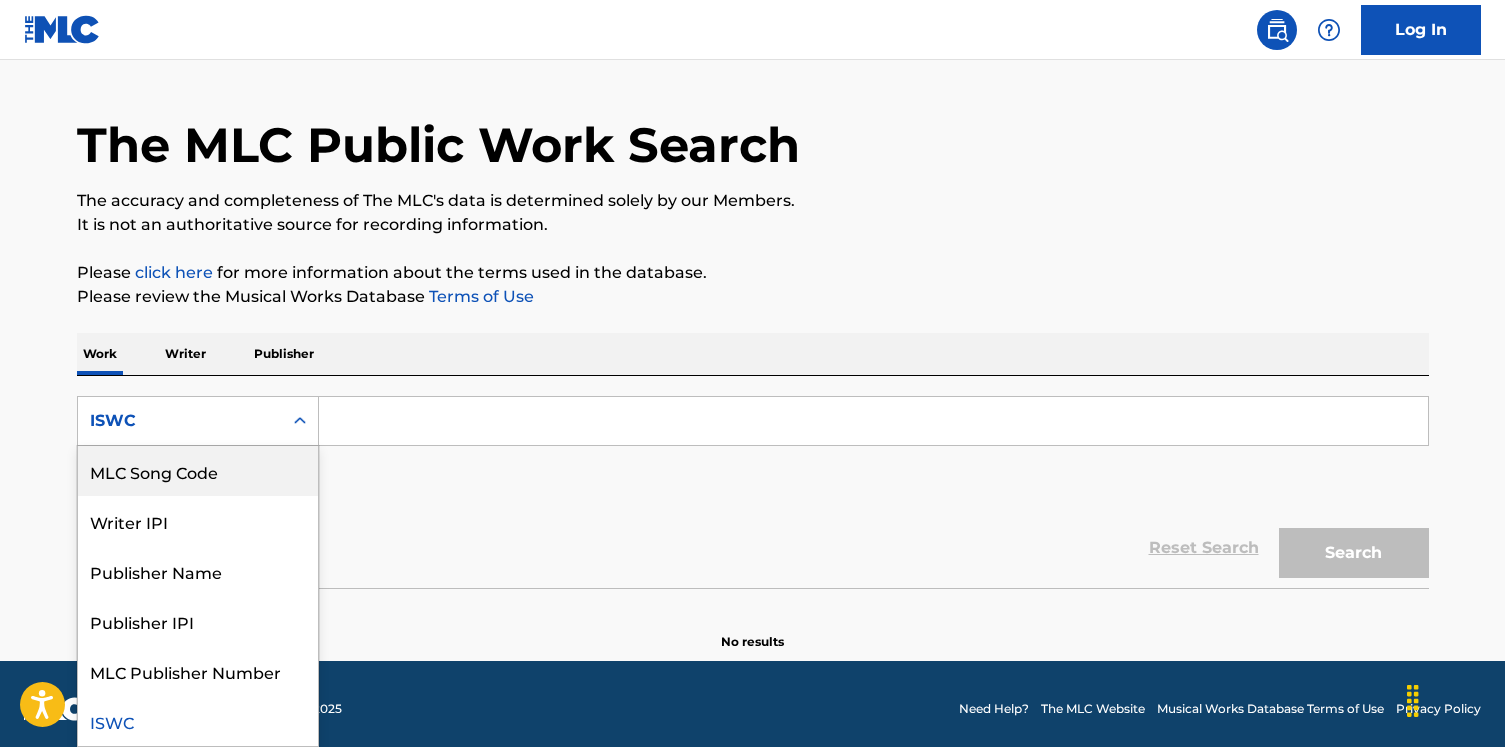 click on "MLC Song Code" at bounding box center (198, 471) 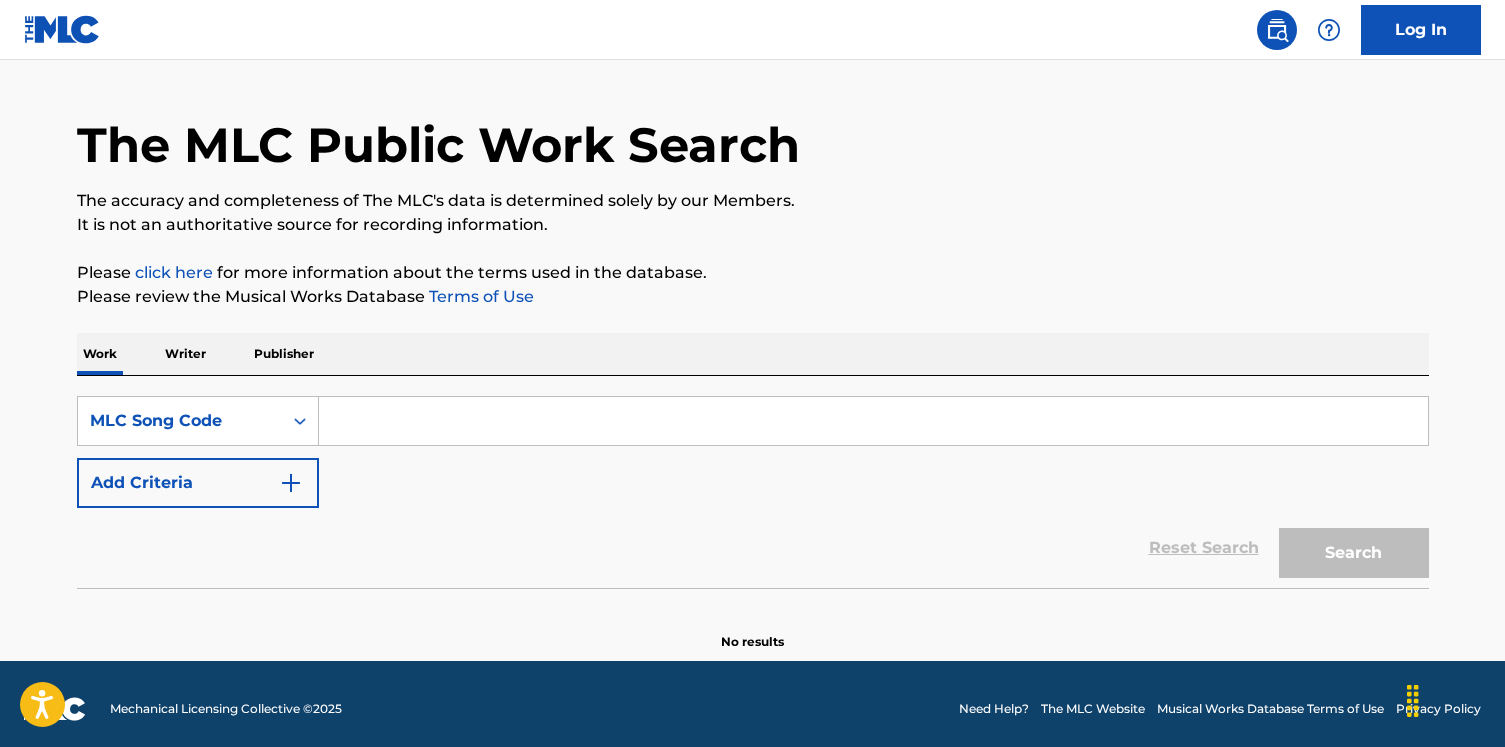 click at bounding box center [873, 421] 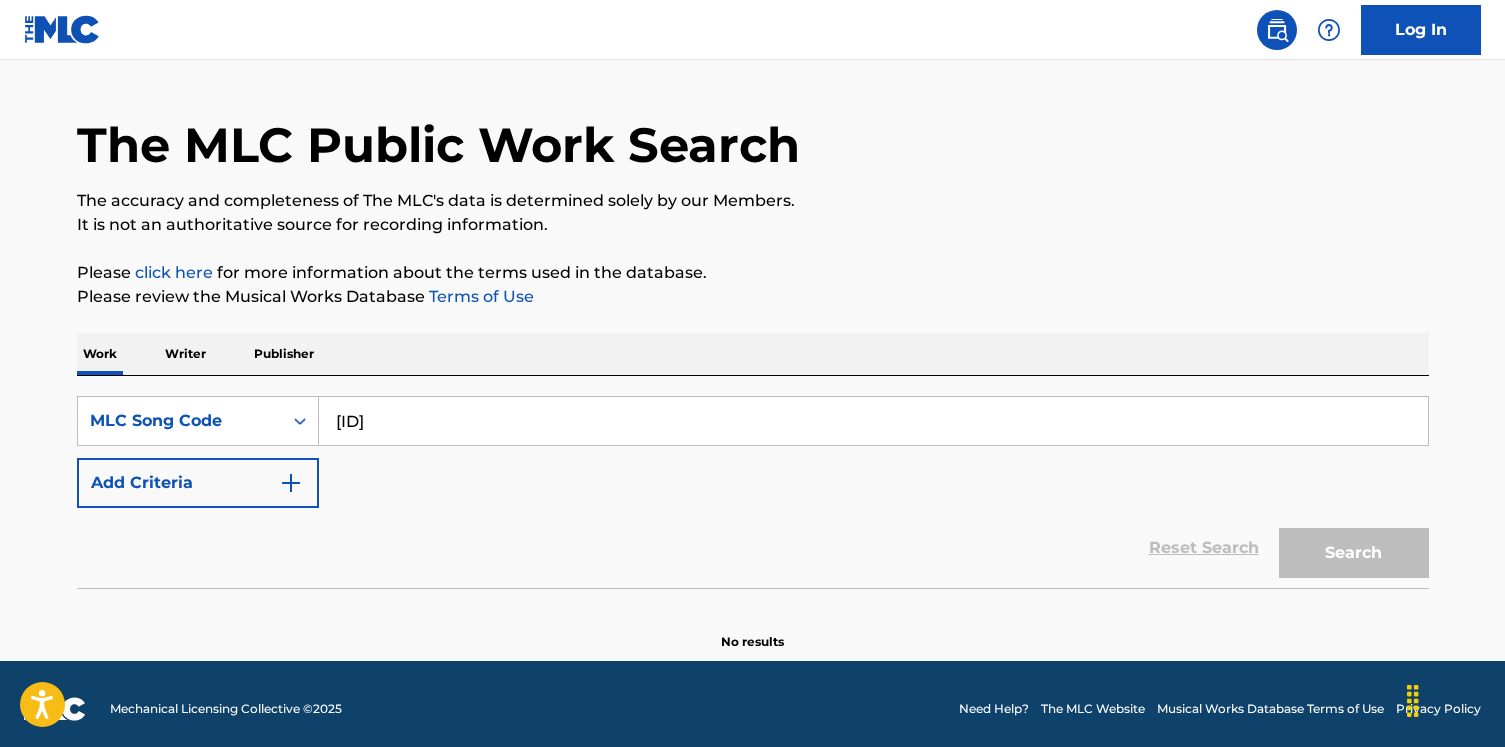 type on "[ID]" 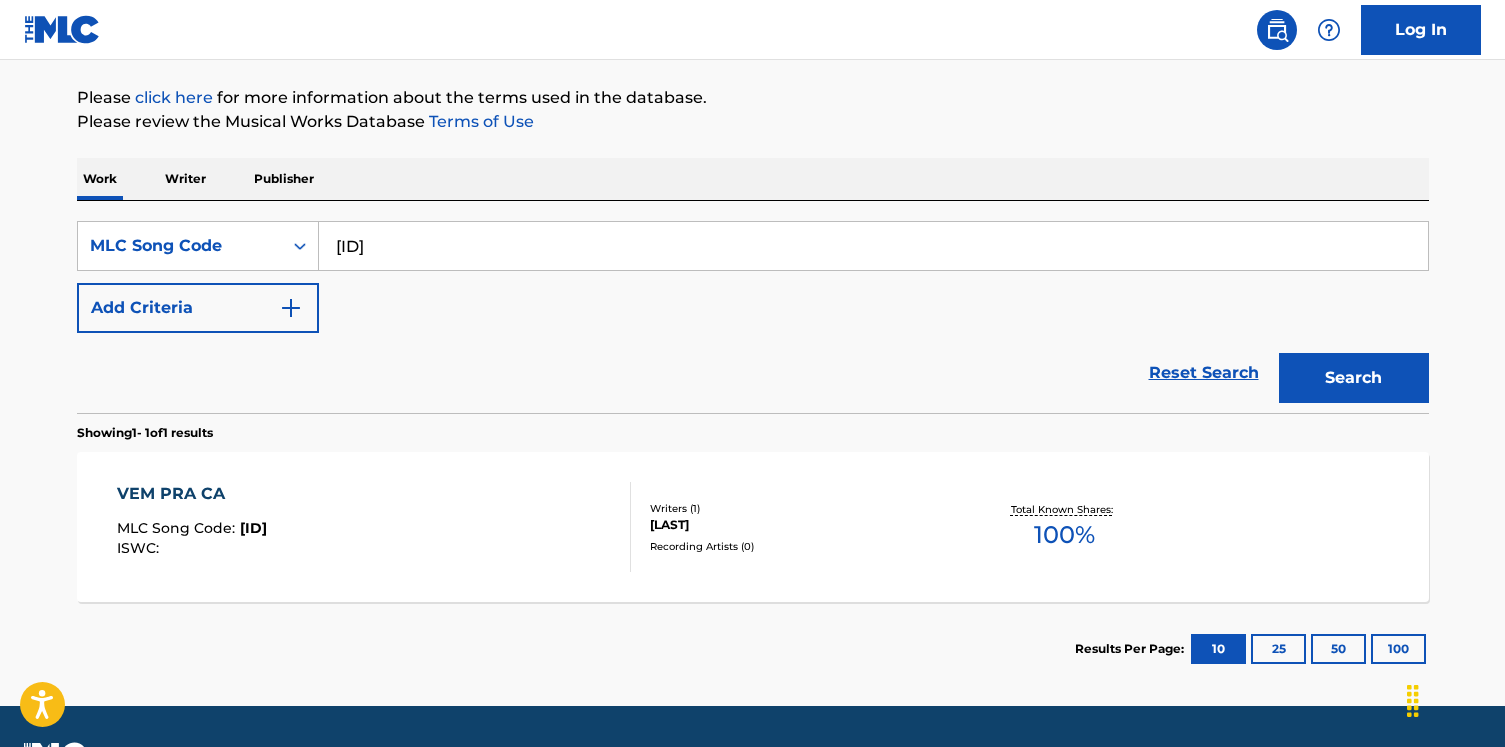 scroll, scrollTop: 277, scrollLeft: 0, axis: vertical 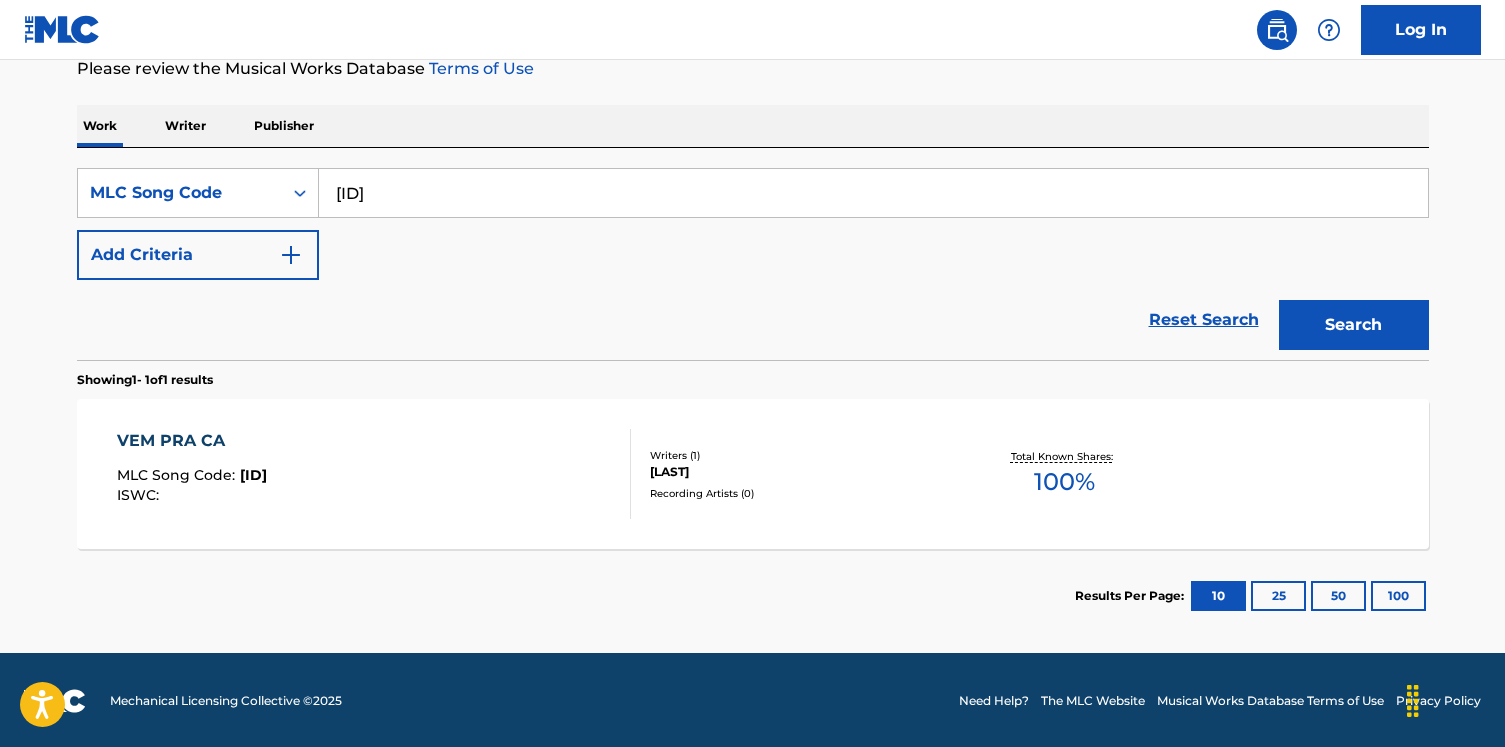 click on "[PHONE] [ID] :" at bounding box center [374, 474] 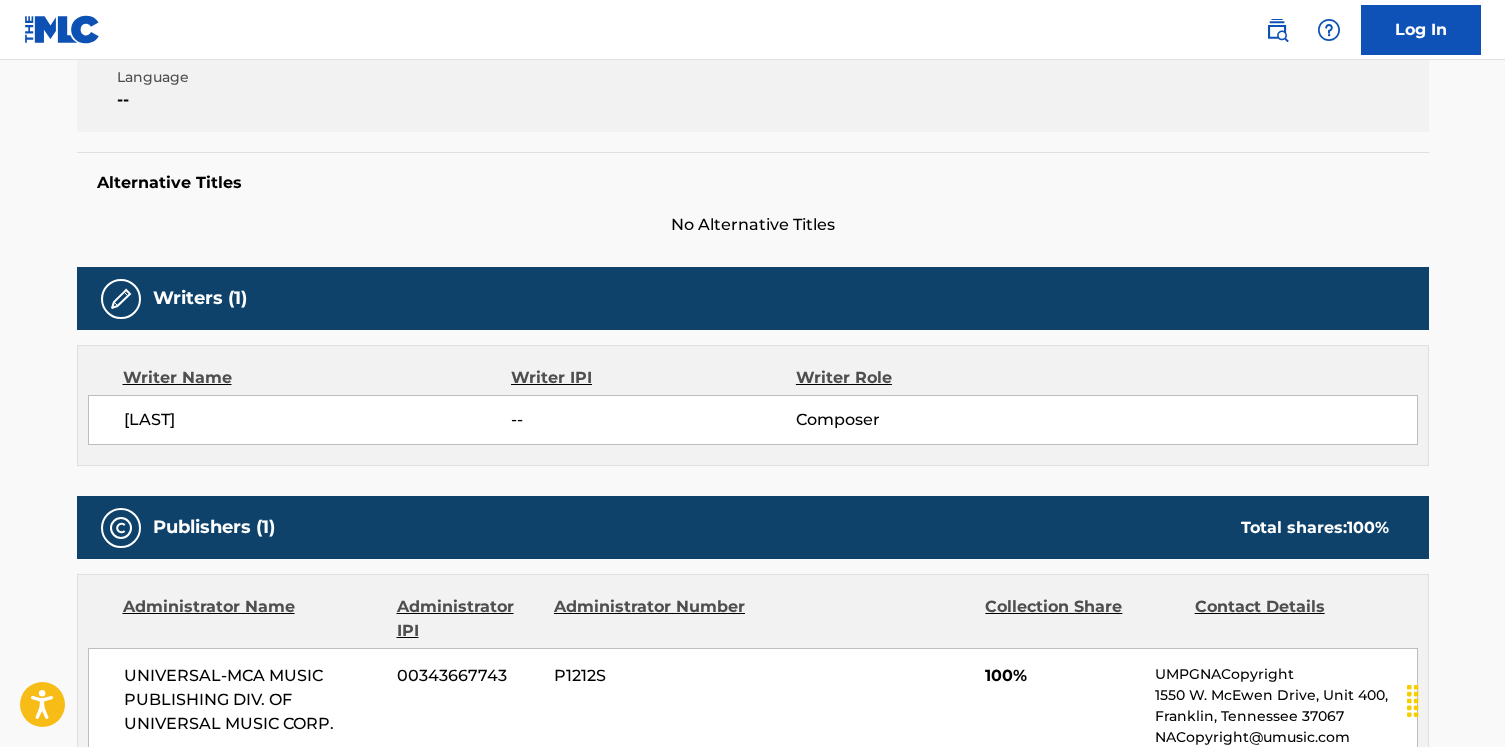 scroll, scrollTop: 532, scrollLeft: 0, axis: vertical 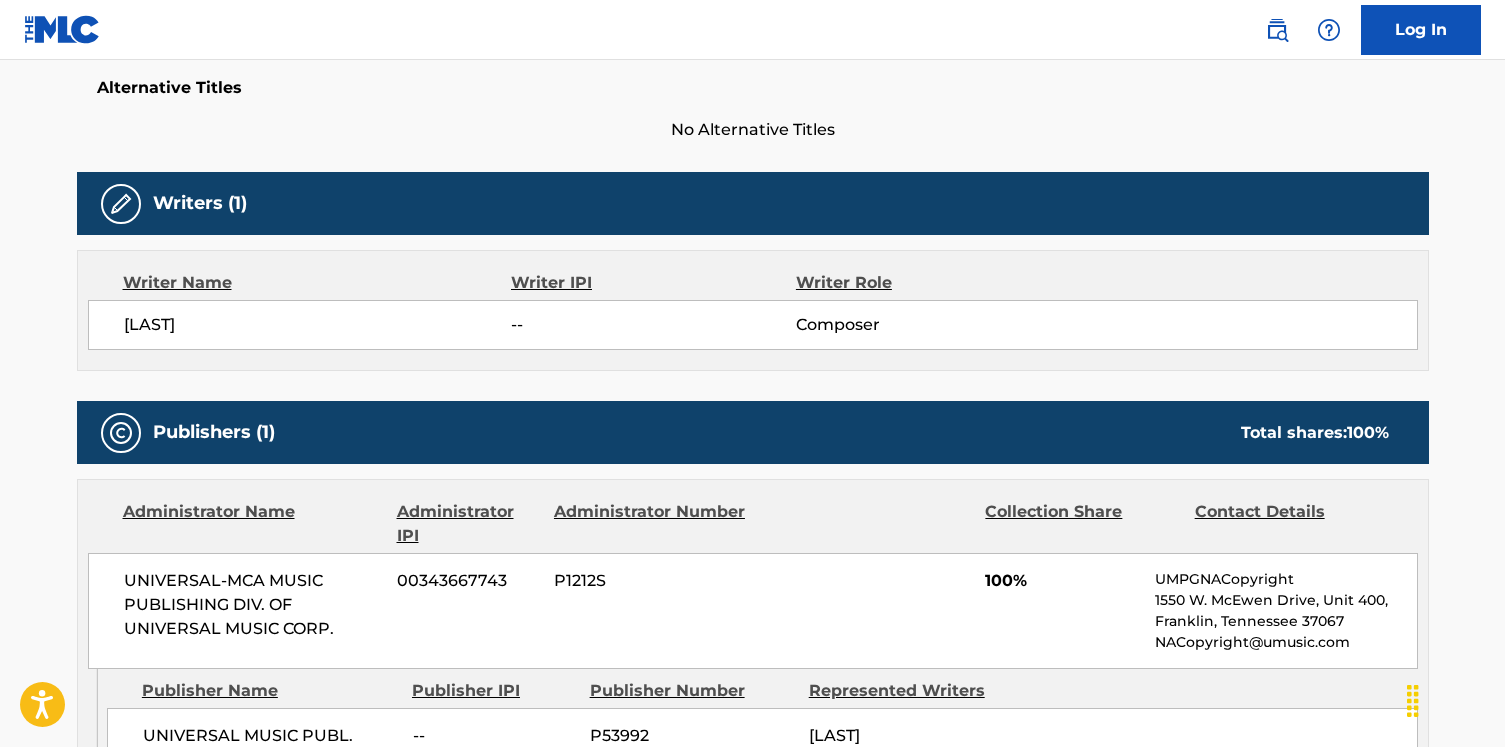 click on "[LAST]" at bounding box center (318, 325) 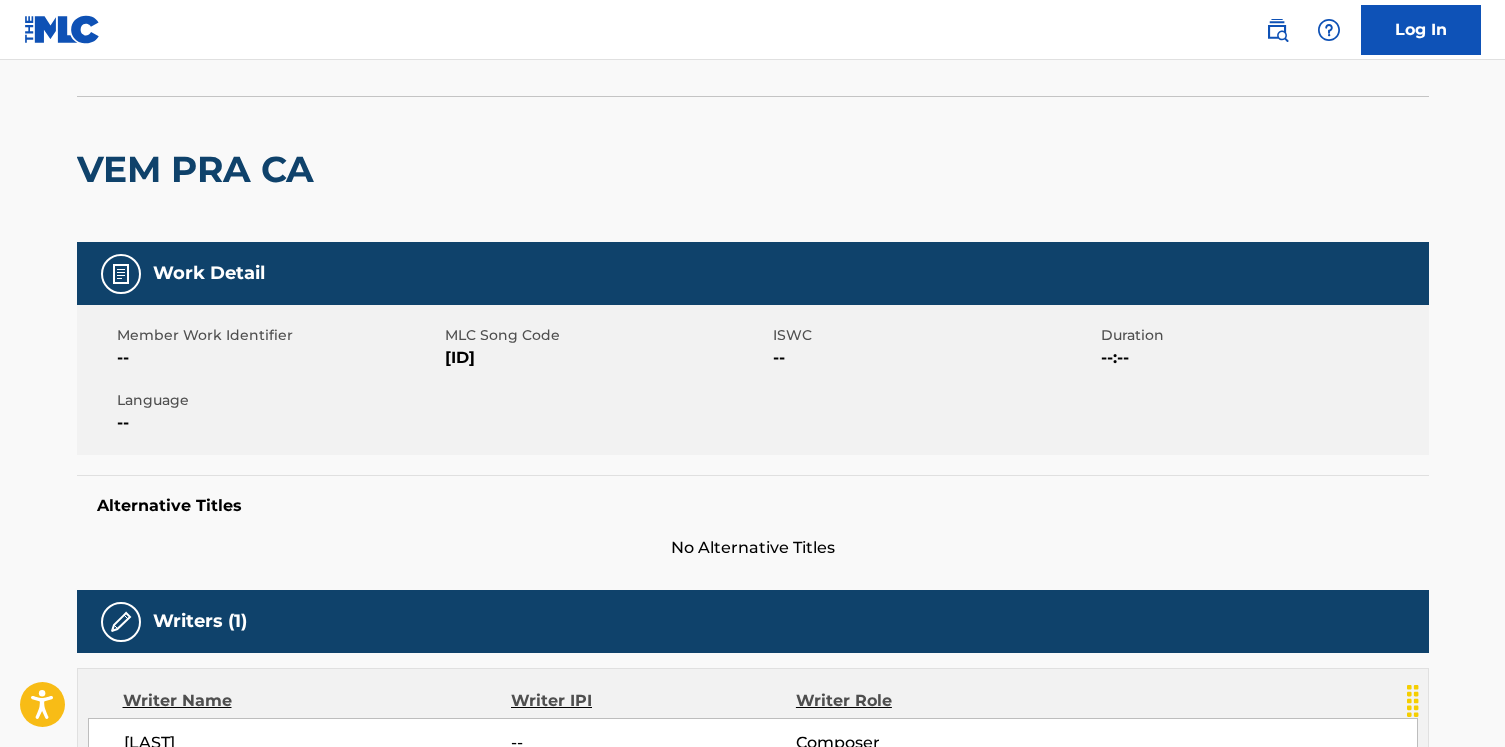 scroll, scrollTop: 0, scrollLeft: 0, axis: both 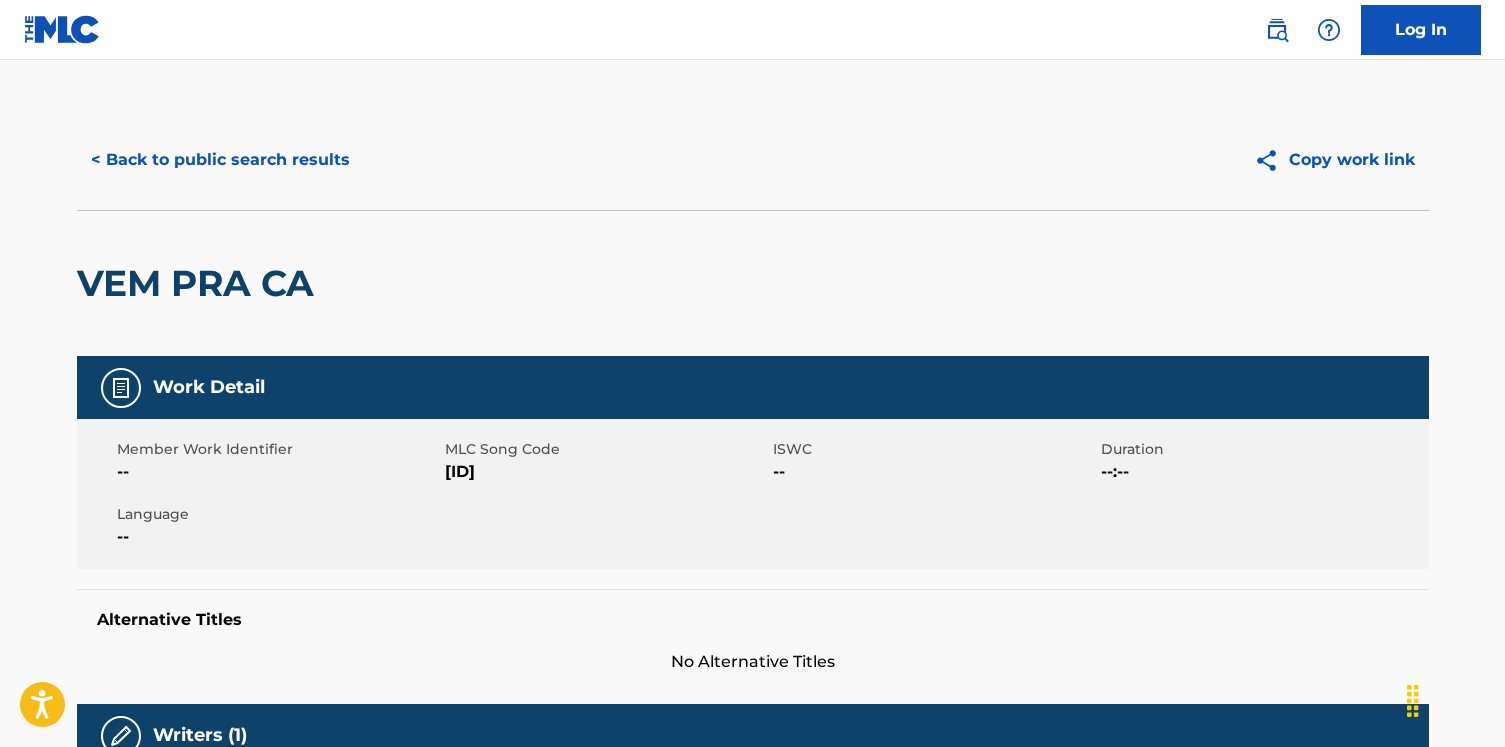 click on "< Back to public search results" at bounding box center (220, 160) 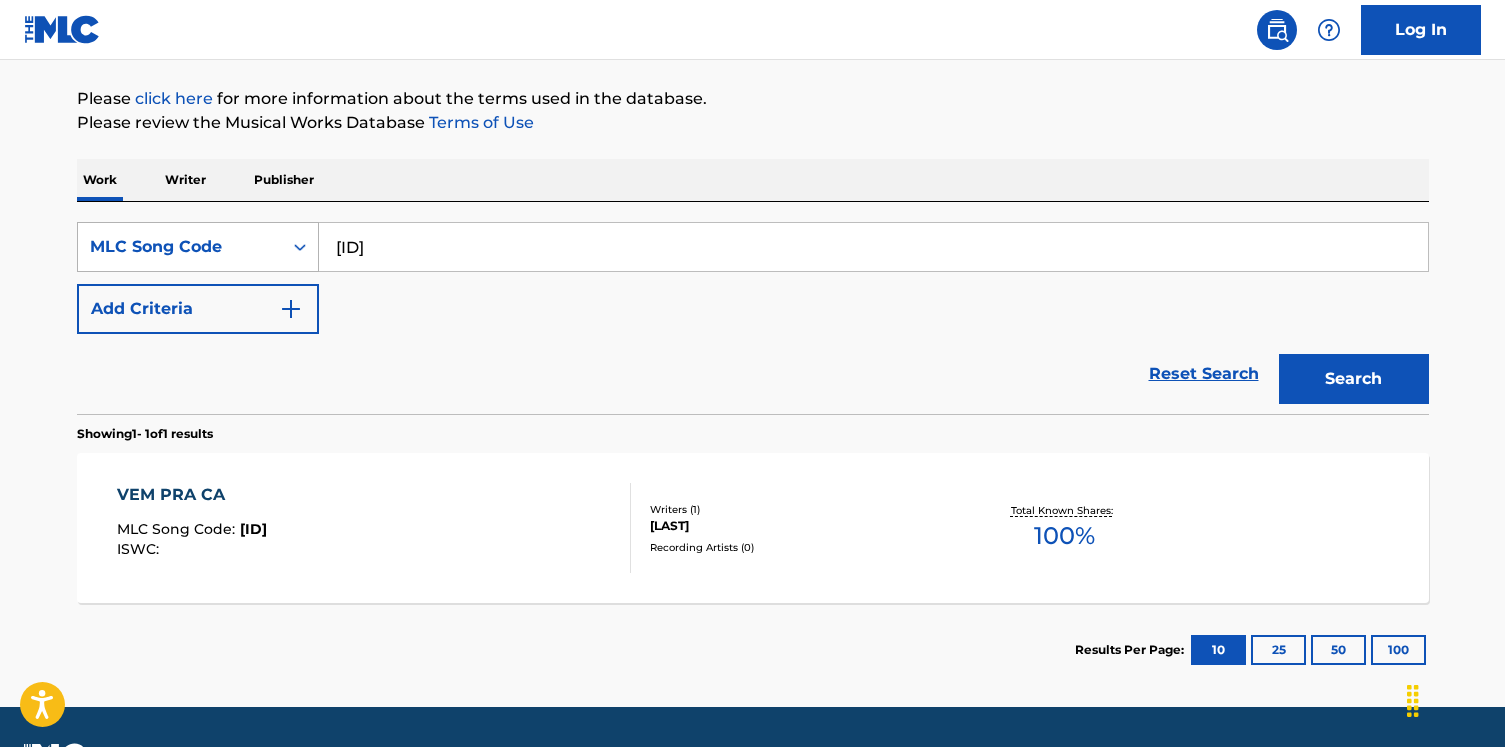 click on "MLC Song Code" at bounding box center (180, 247) 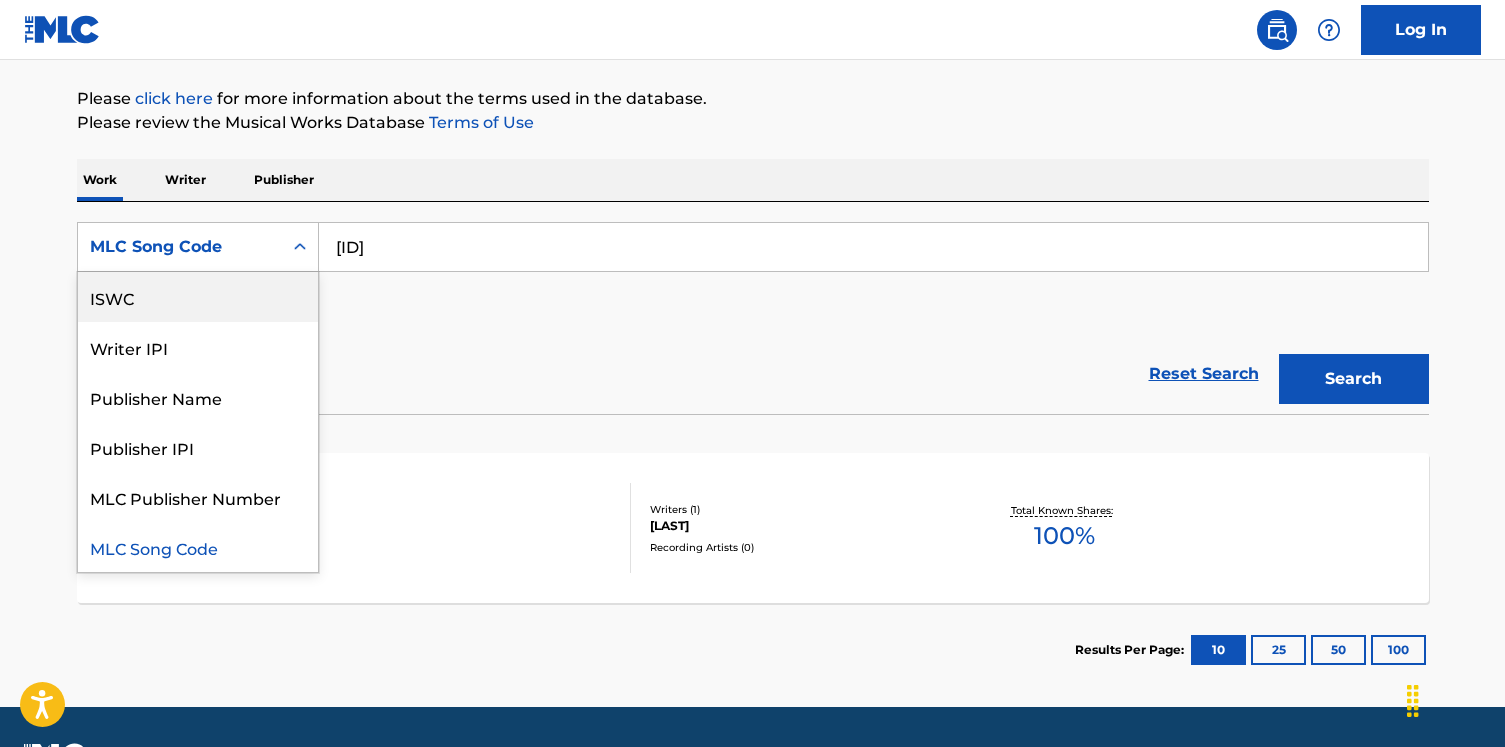 scroll, scrollTop: 0, scrollLeft: 0, axis: both 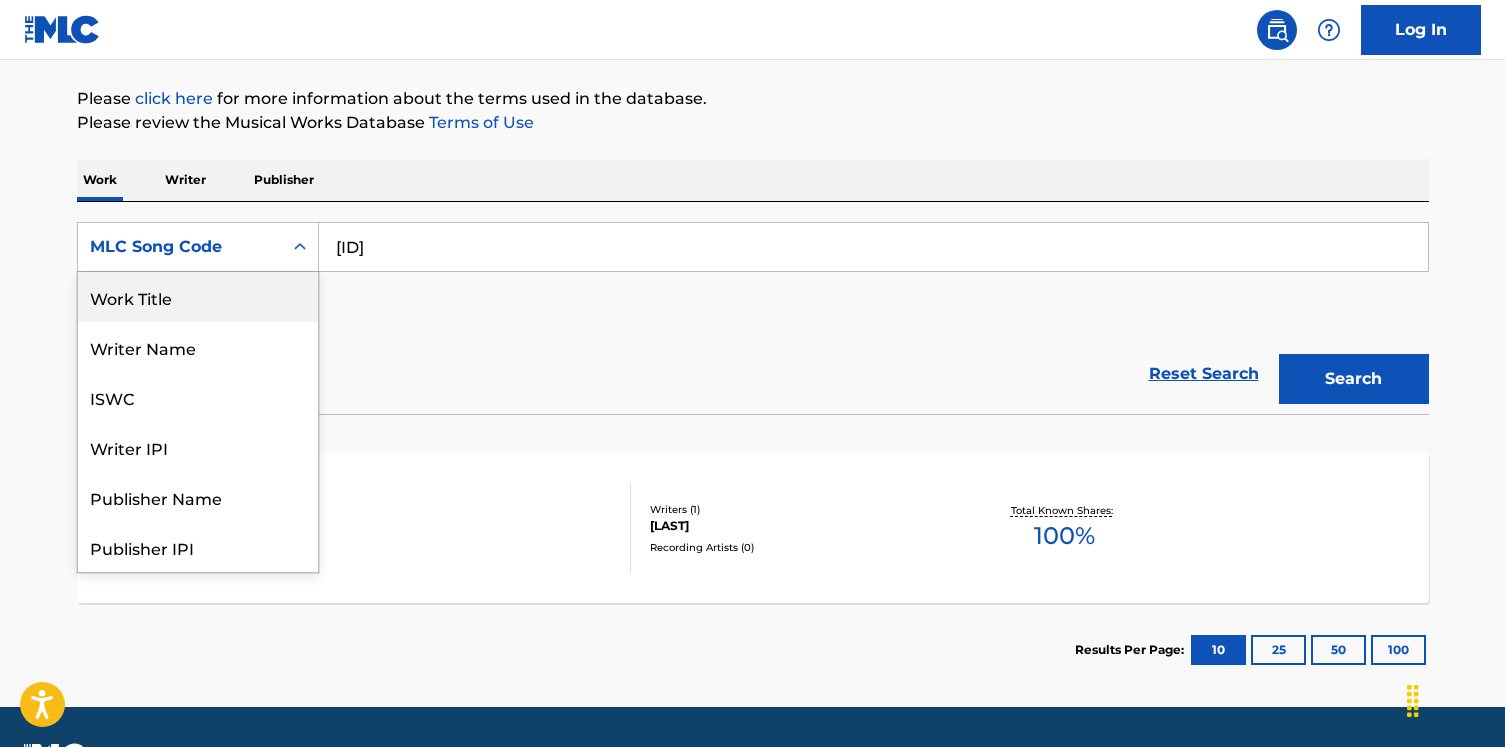click on "Work Title" at bounding box center [198, 297] 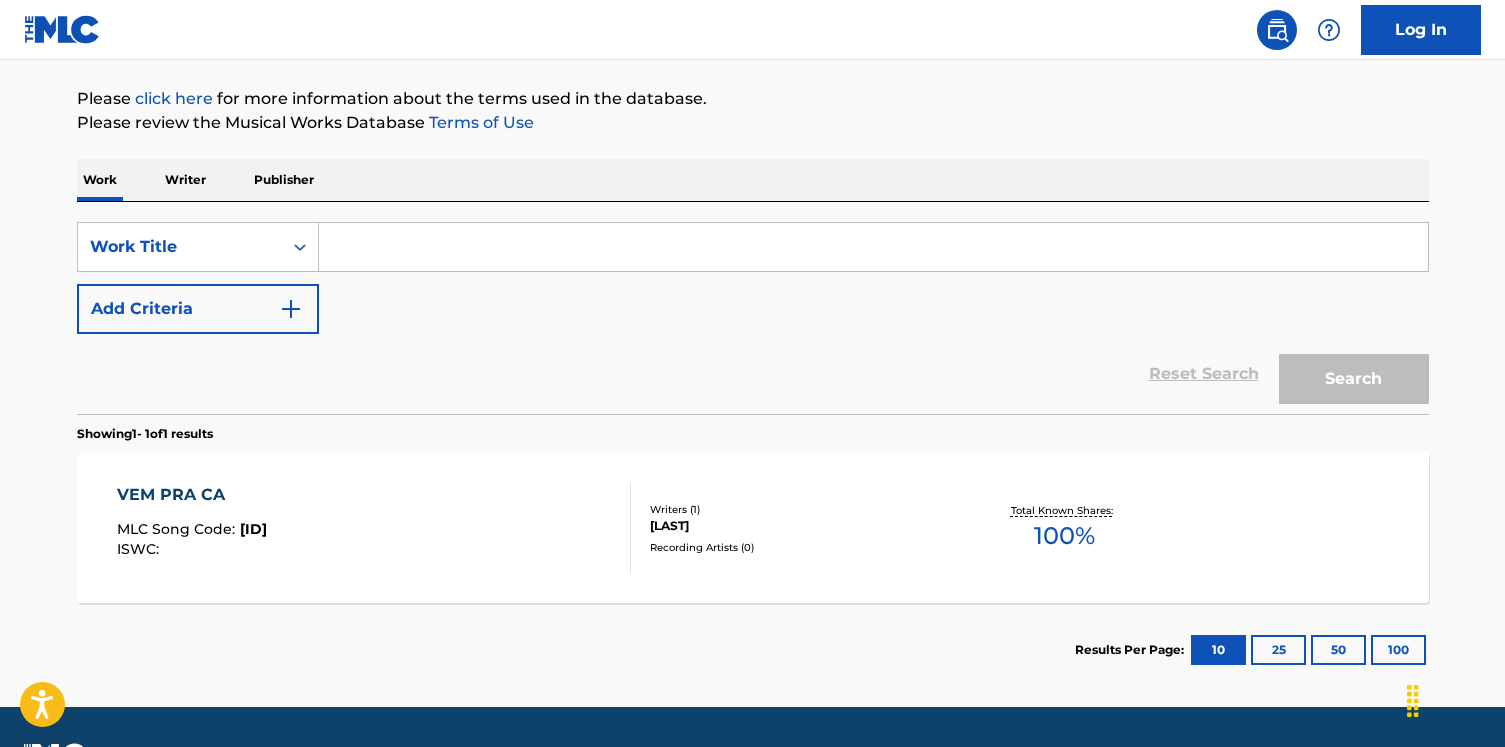 click on "SearchWithCriteria777ff3d8-e787-4f0d-891f-dfa1984f8ac5 Work Title Add Criteria" at bounding box center (753, 278) 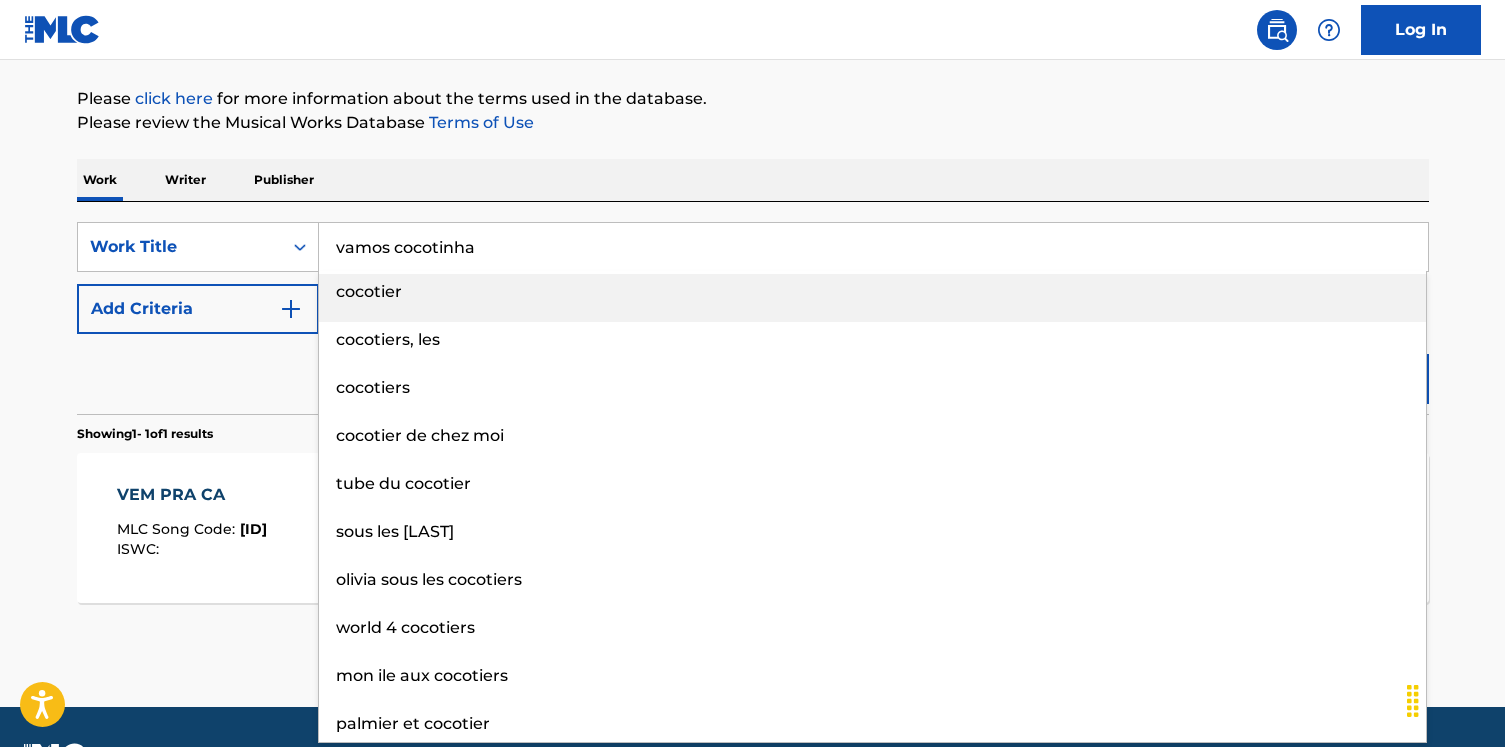 click on "vamos cocotinha" at bounding box center (873, 247) 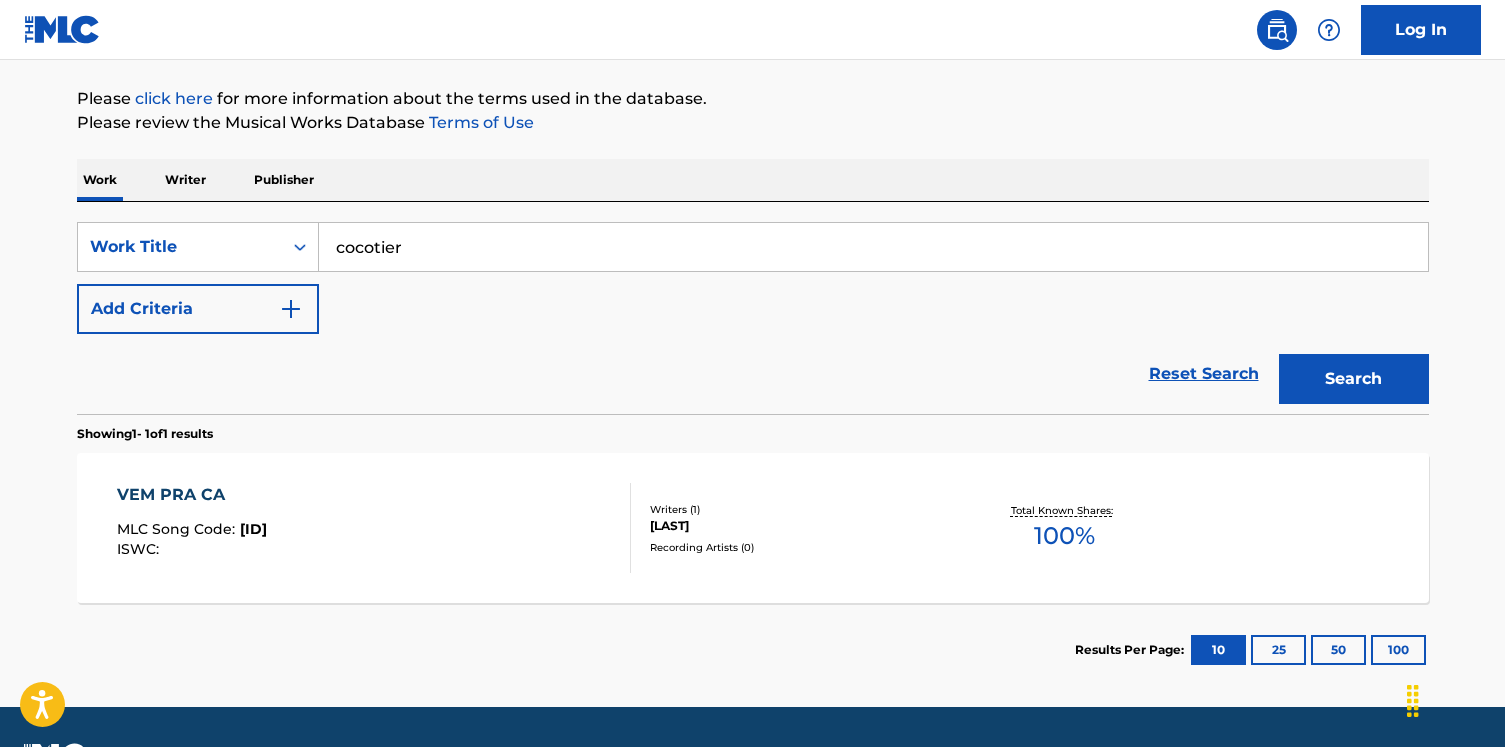 click on "Search" at bounding box center [1354, 379] 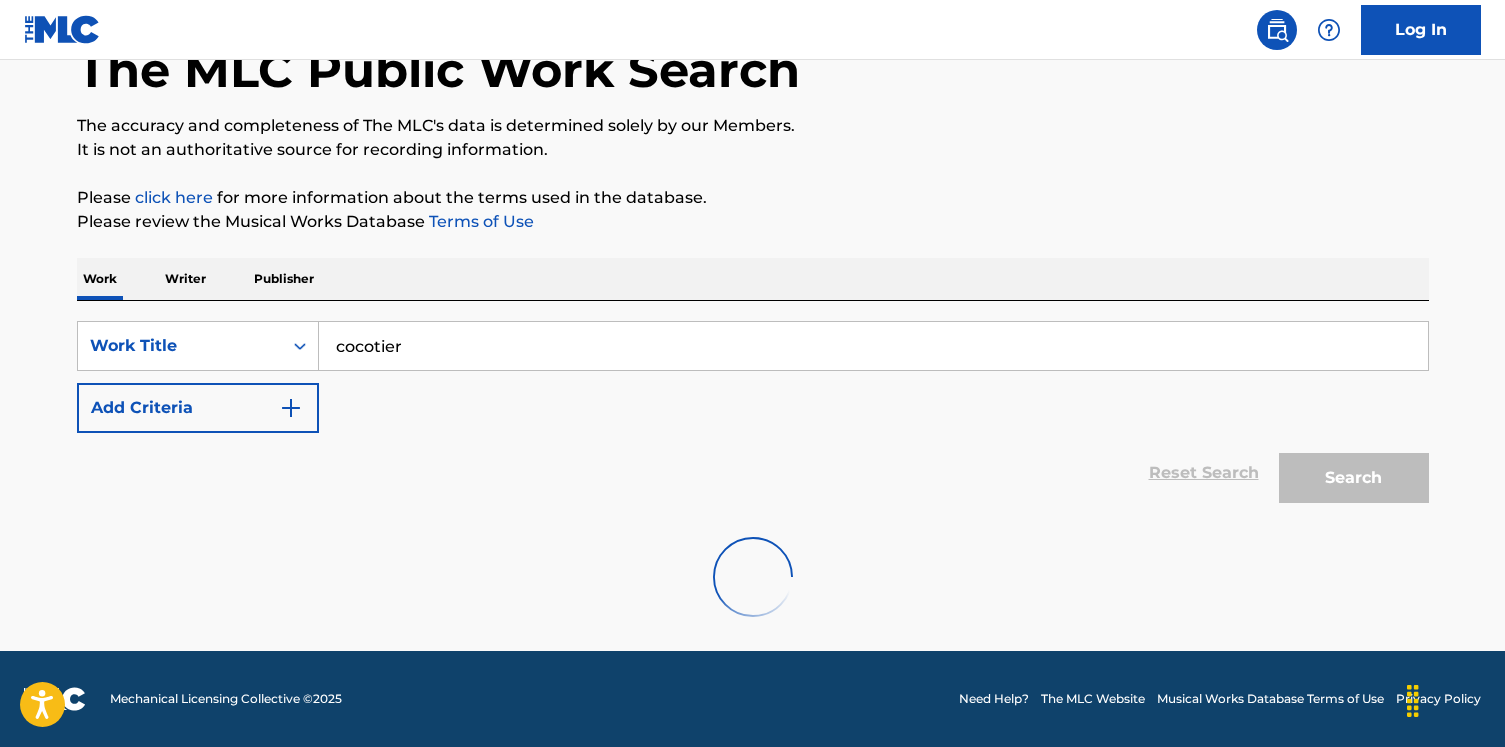 scroll, scrollTop: 223, scrollLeft: 0, axis: vertical 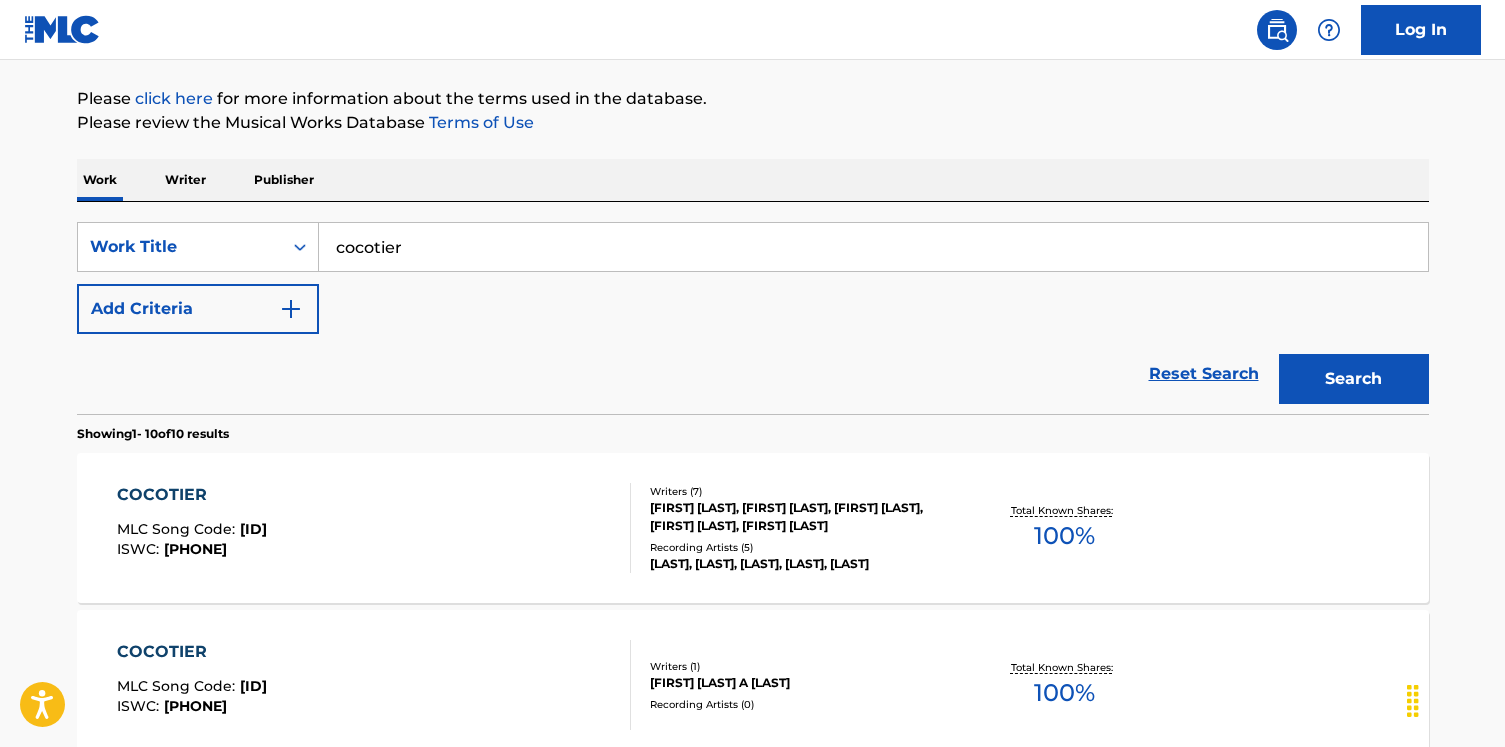 click on "Add Criteria" at bounding box center (198, 309) 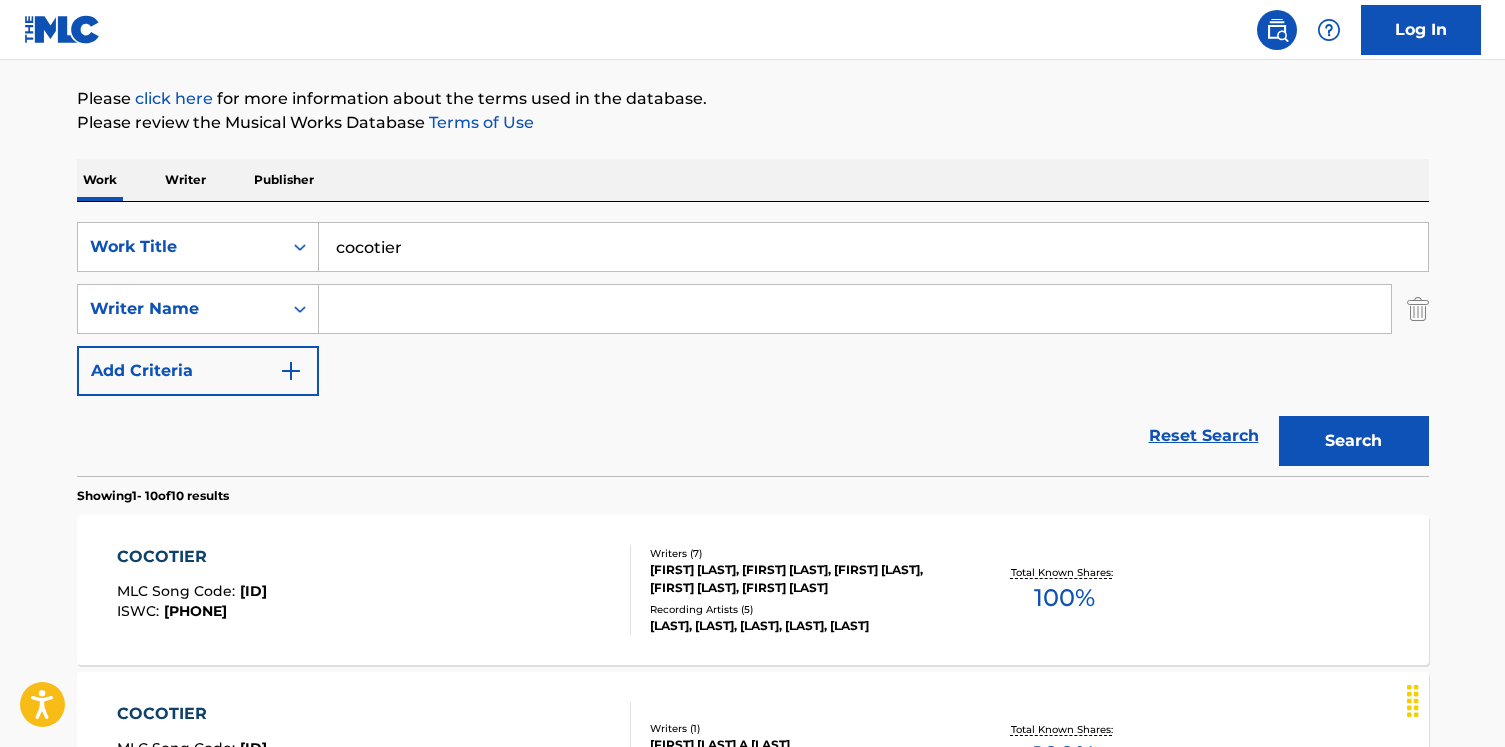 click at bounding box center (855, 309) 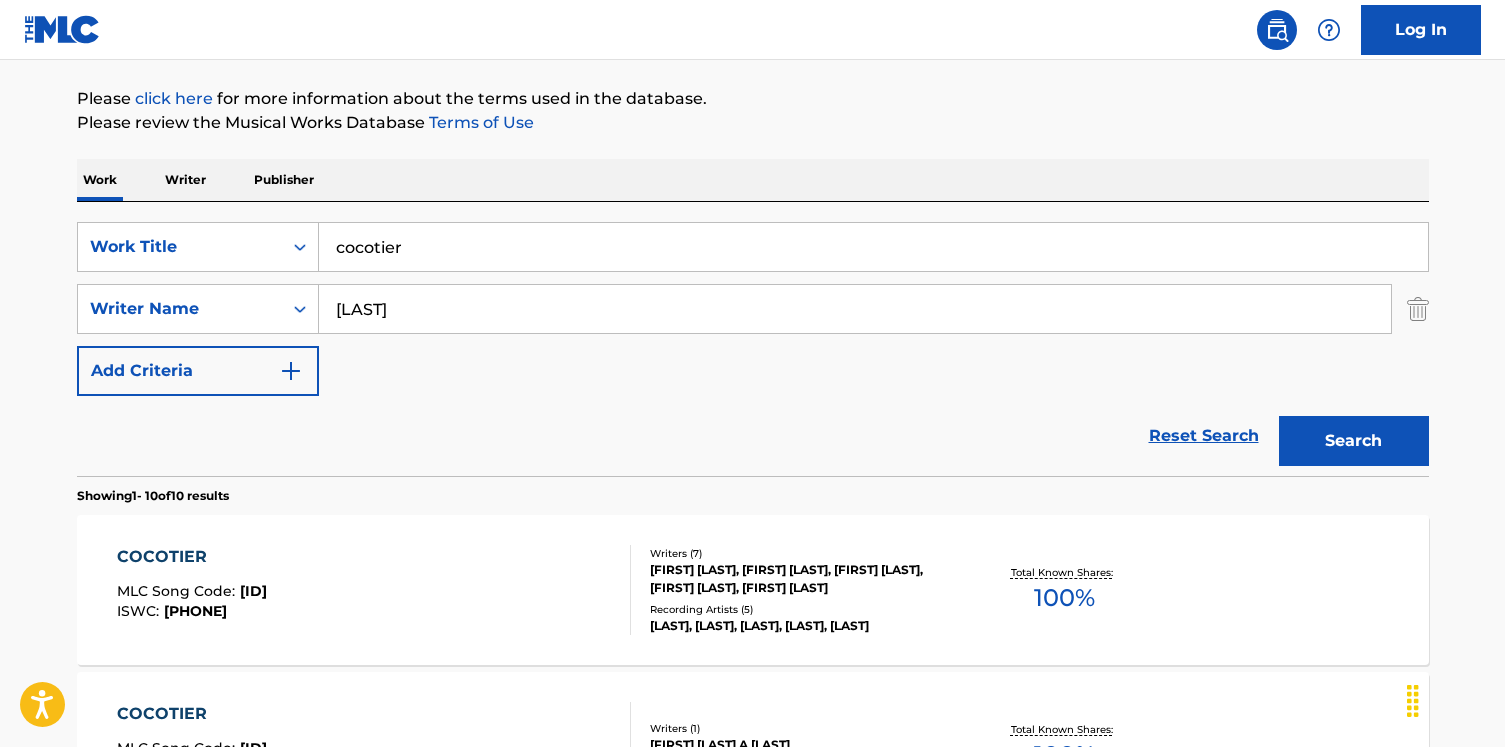 click on "Search" at bounding box center (1354, 441) 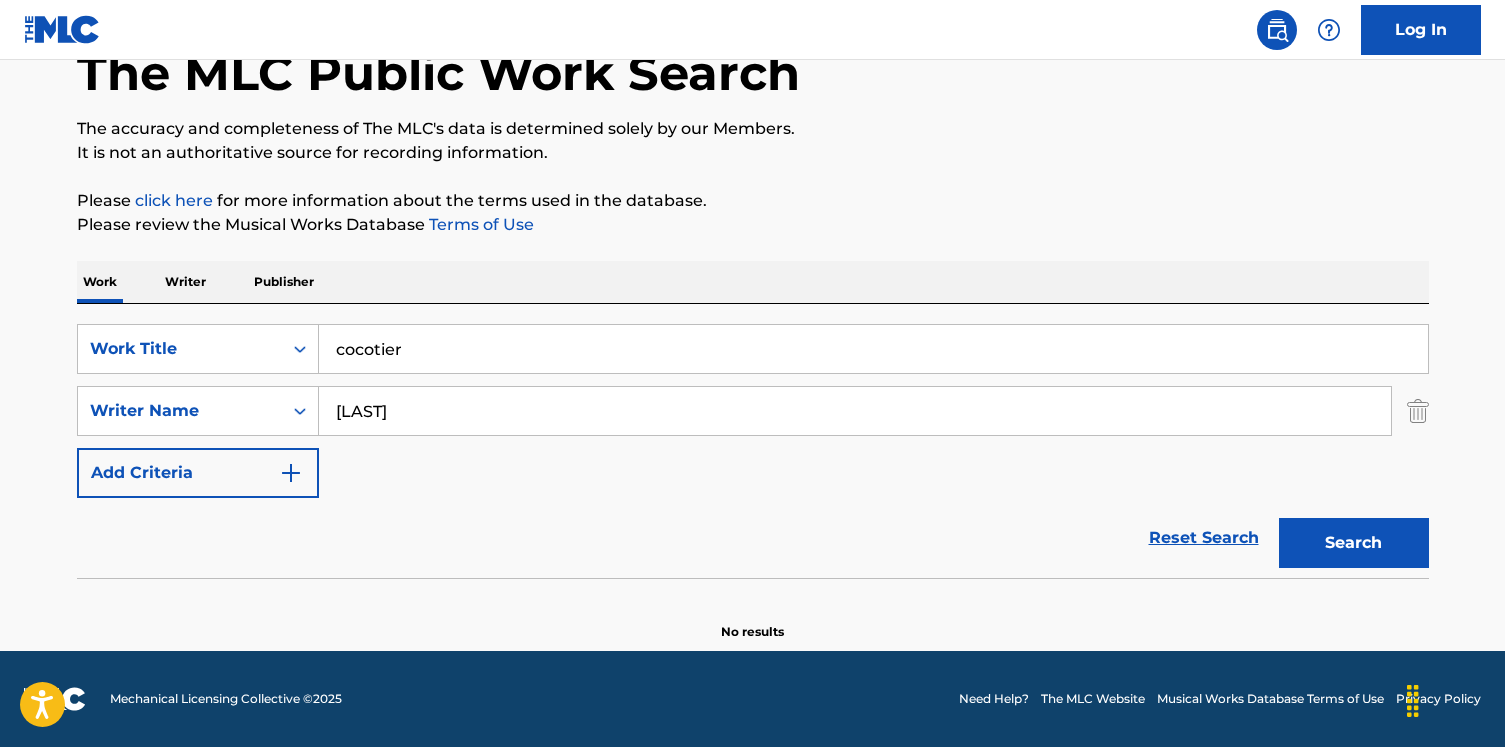 scroll, scrollTop: 121, scrollLeft: 0, axis: vertical 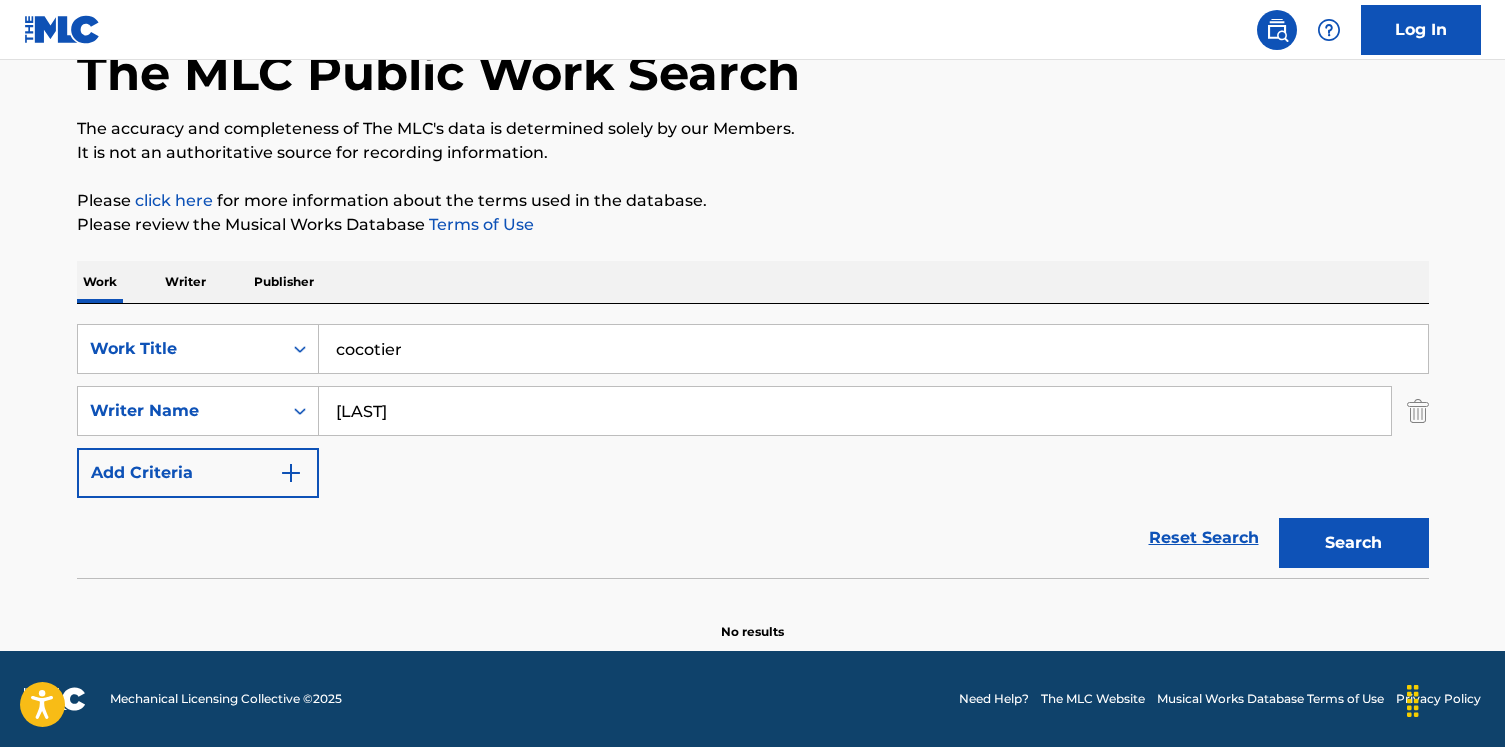 click on "[LAST]" at bounding box center [855, 411] 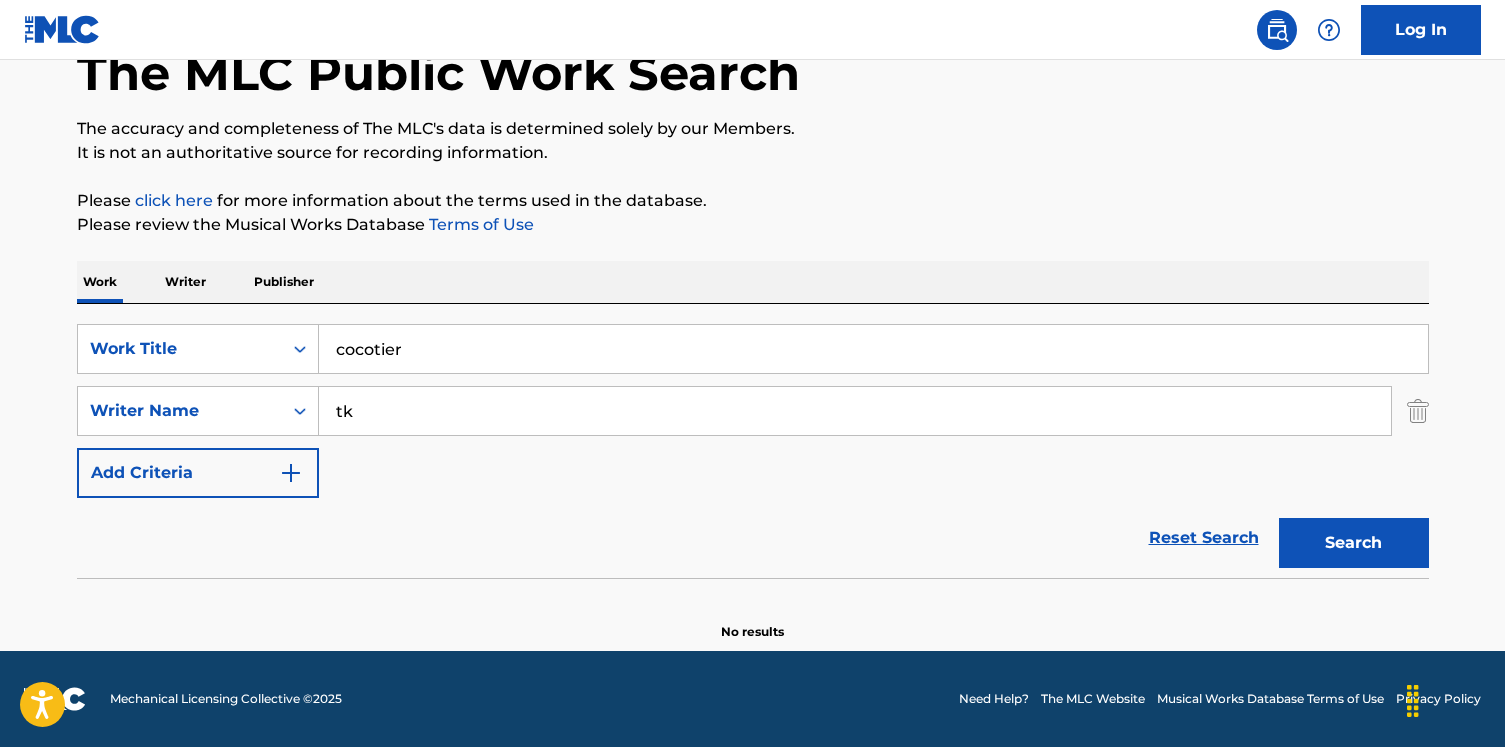 type on "tk" 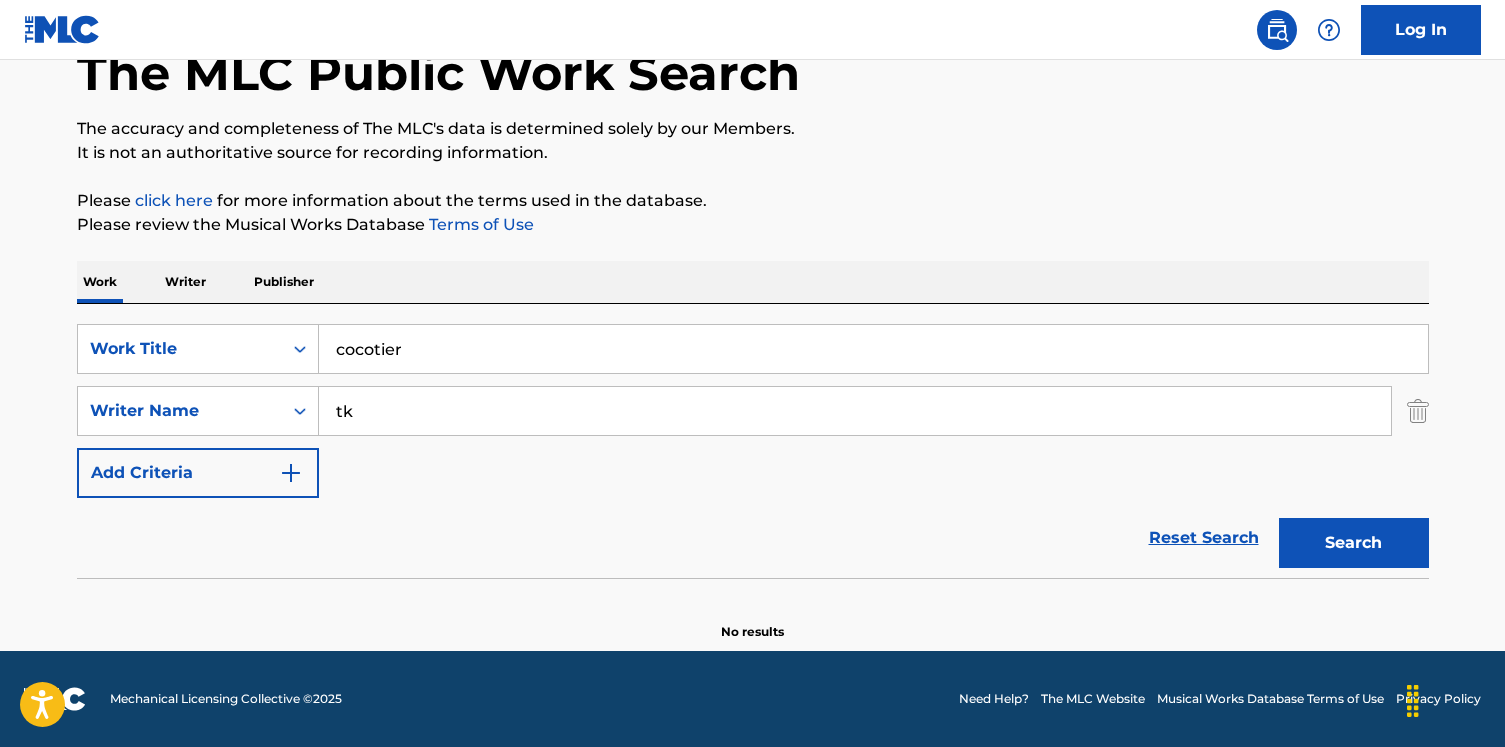 click on "Writer" at bounding box center (185, 282) 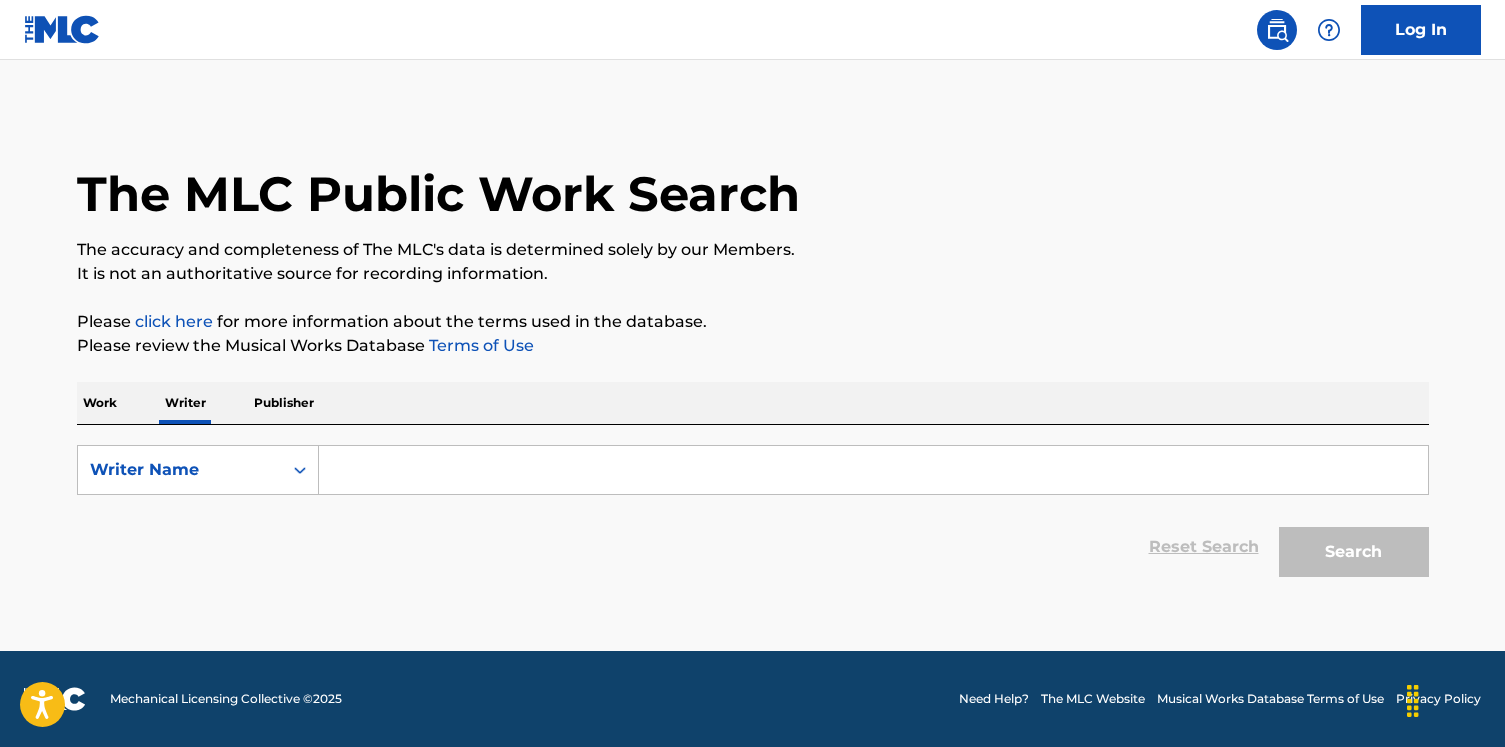 click at bounding box center (873, 470) 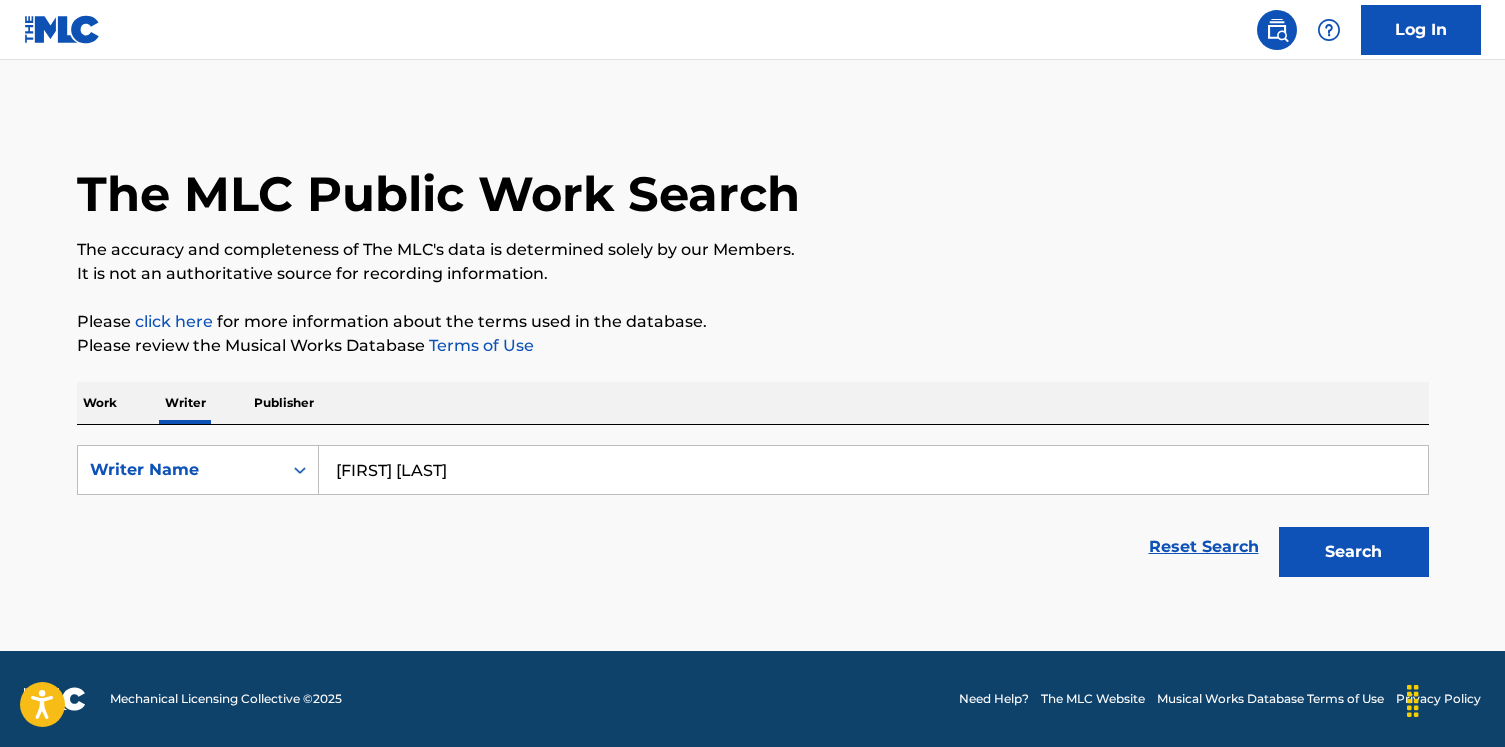 click on "[FIRST] [LAST]" at bounding box center (873, 470) 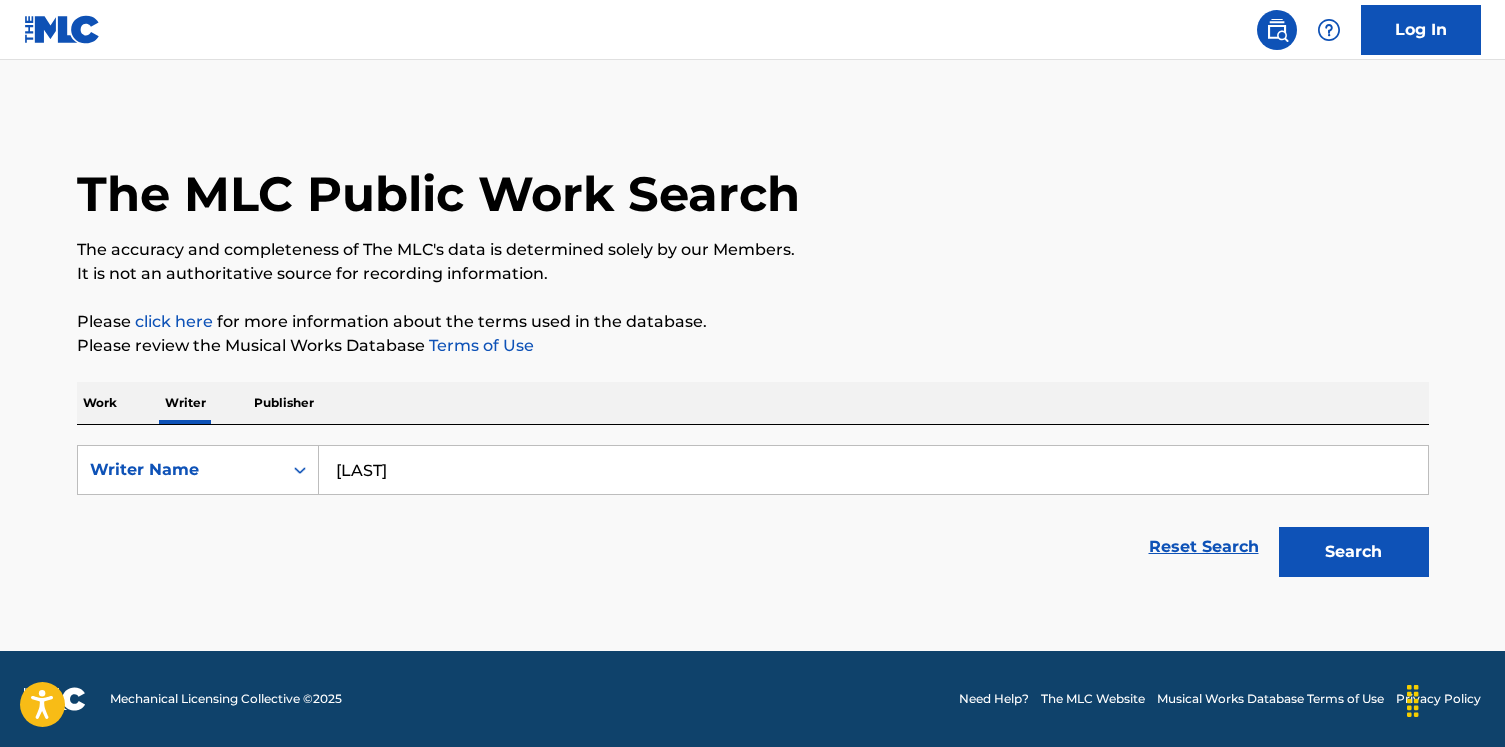 type on "[LAST]" 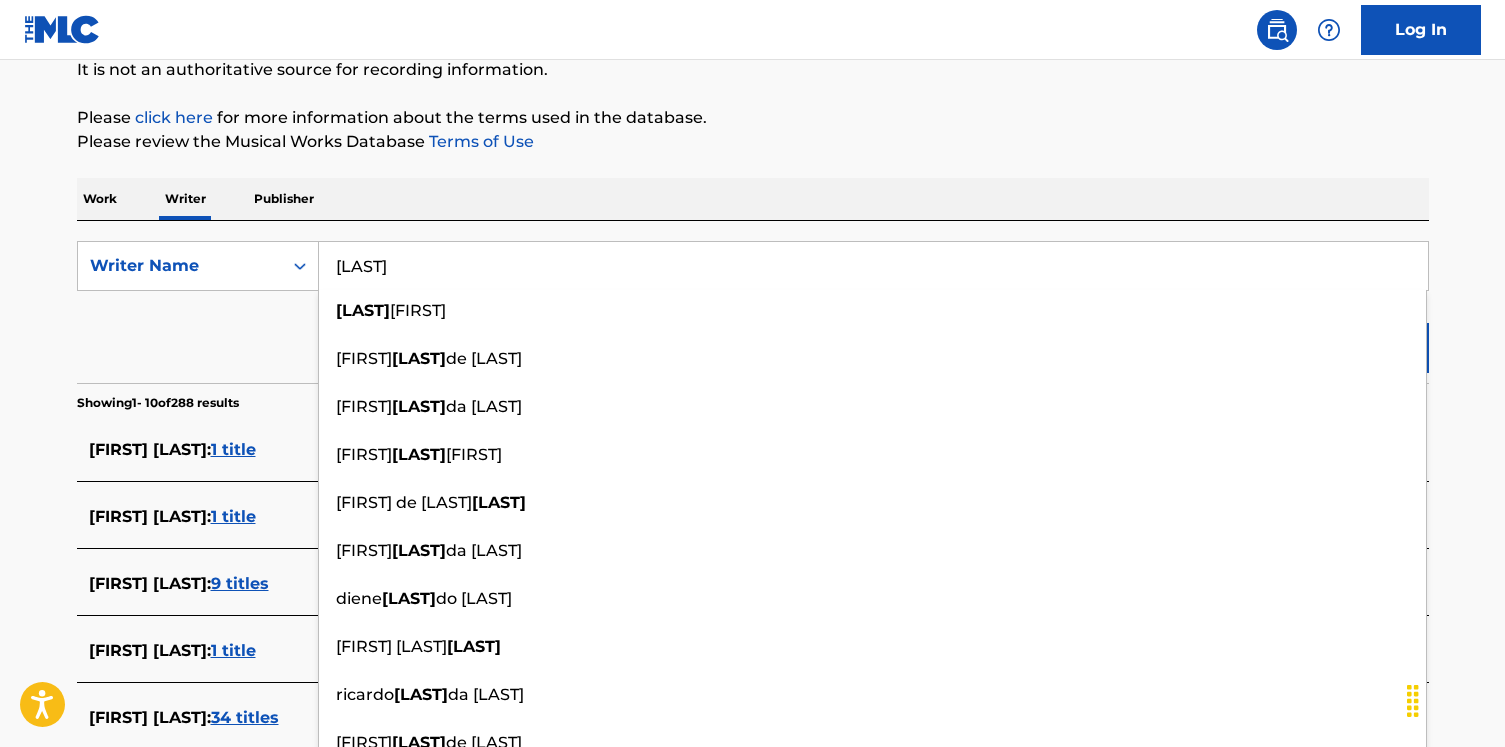 click on "Please review the Musical Works Database   Terms of Use" at bounding box center [753, 142] 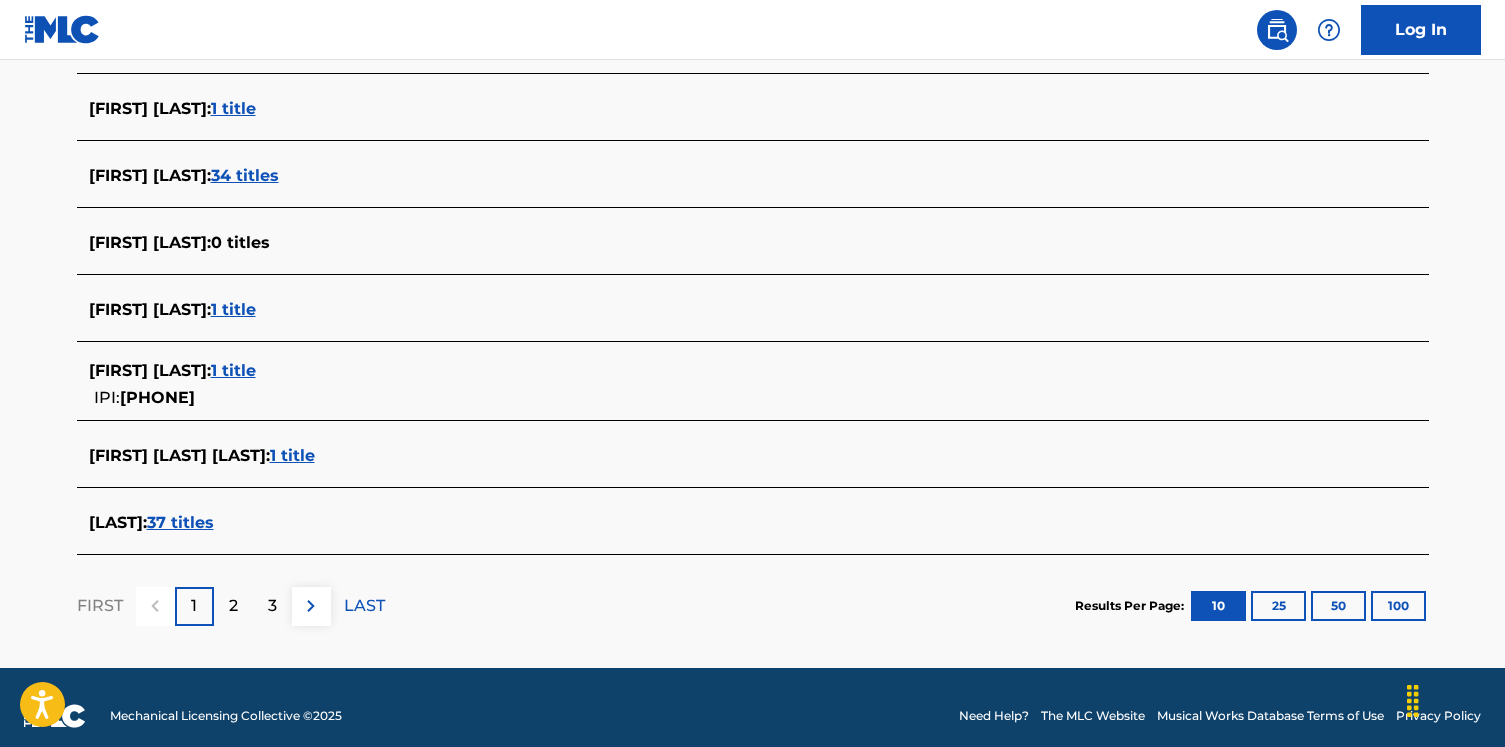scroll, scrollTop: 762, scrollLeft: 0, axis: vertical 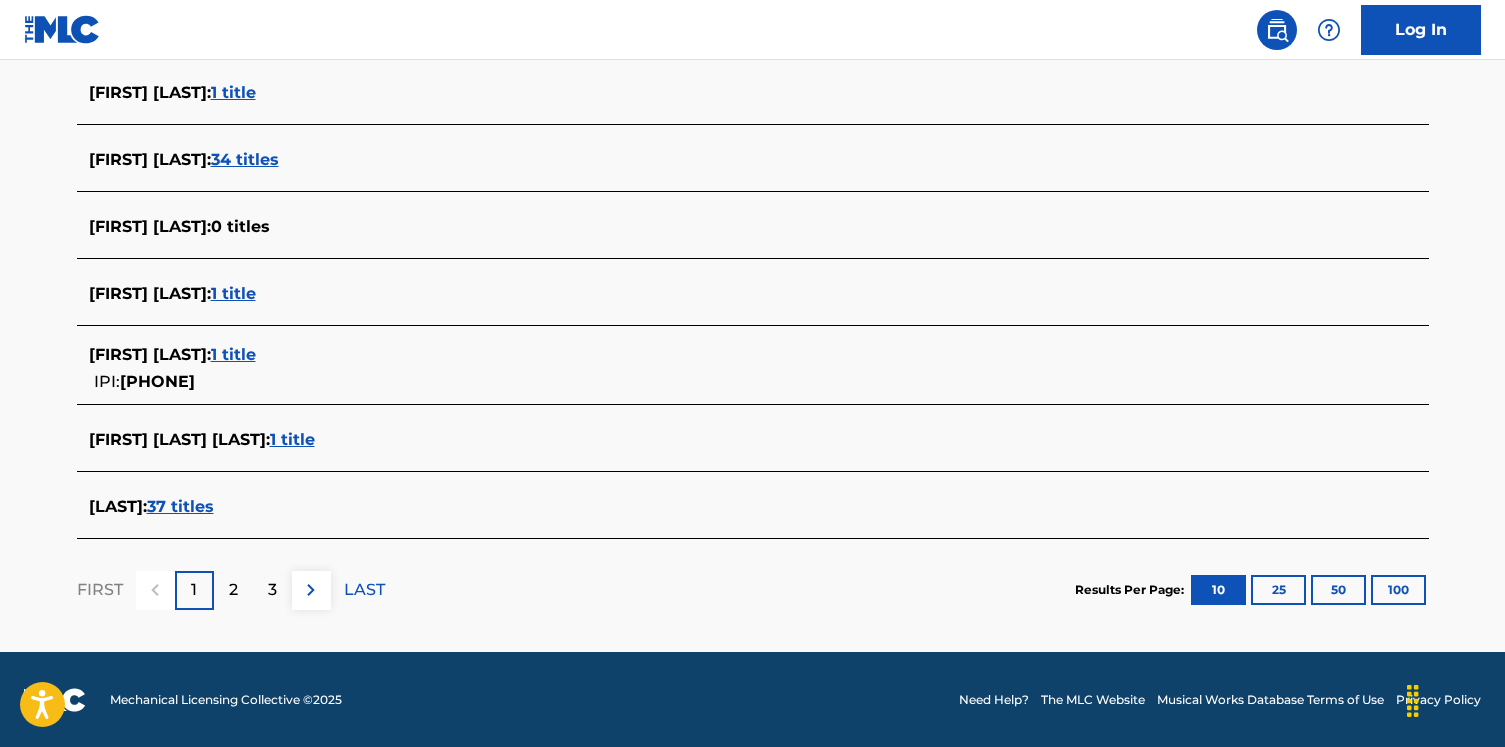click on "37 titles" at bounding box center [180, 506] 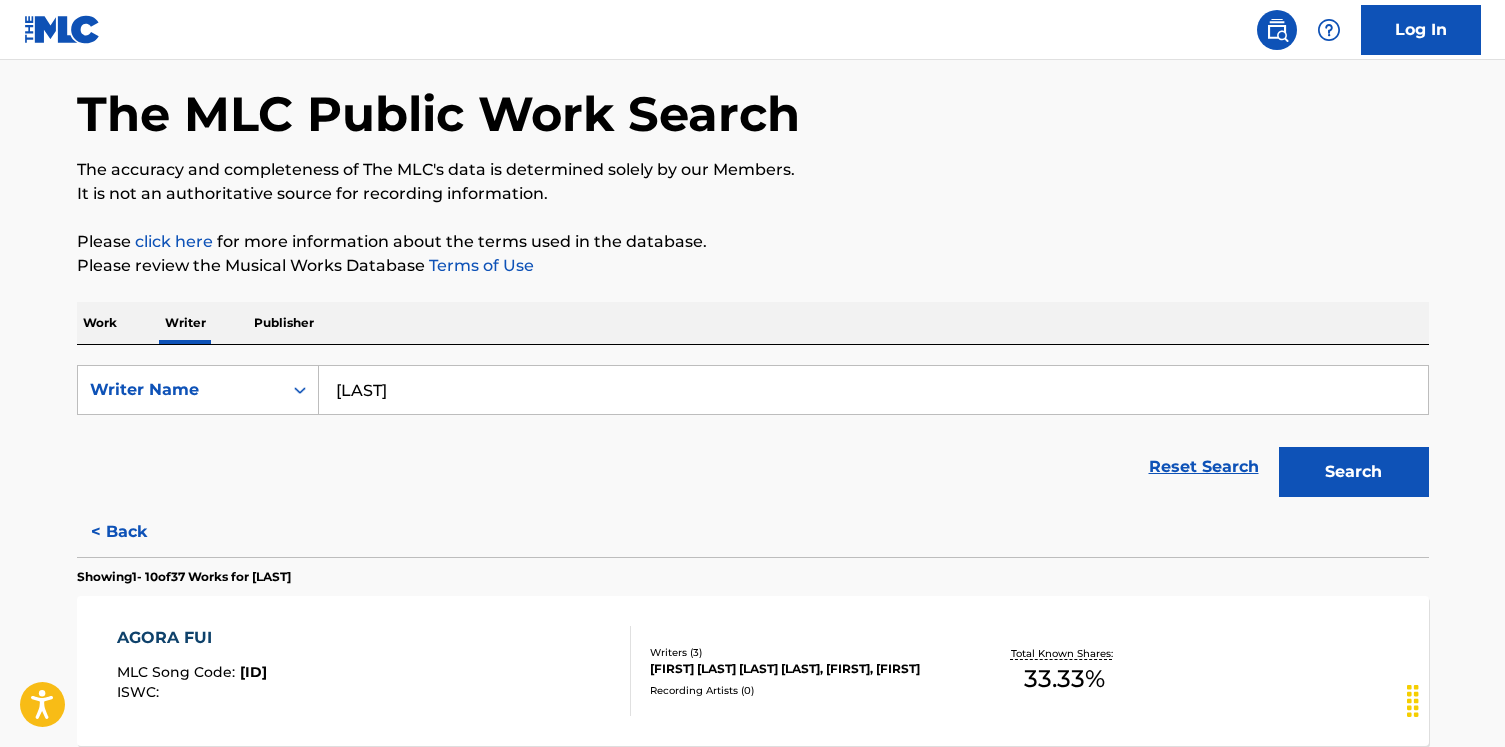 scroll, scrollTop: 54, scrollLeft: 0, axis: vertical 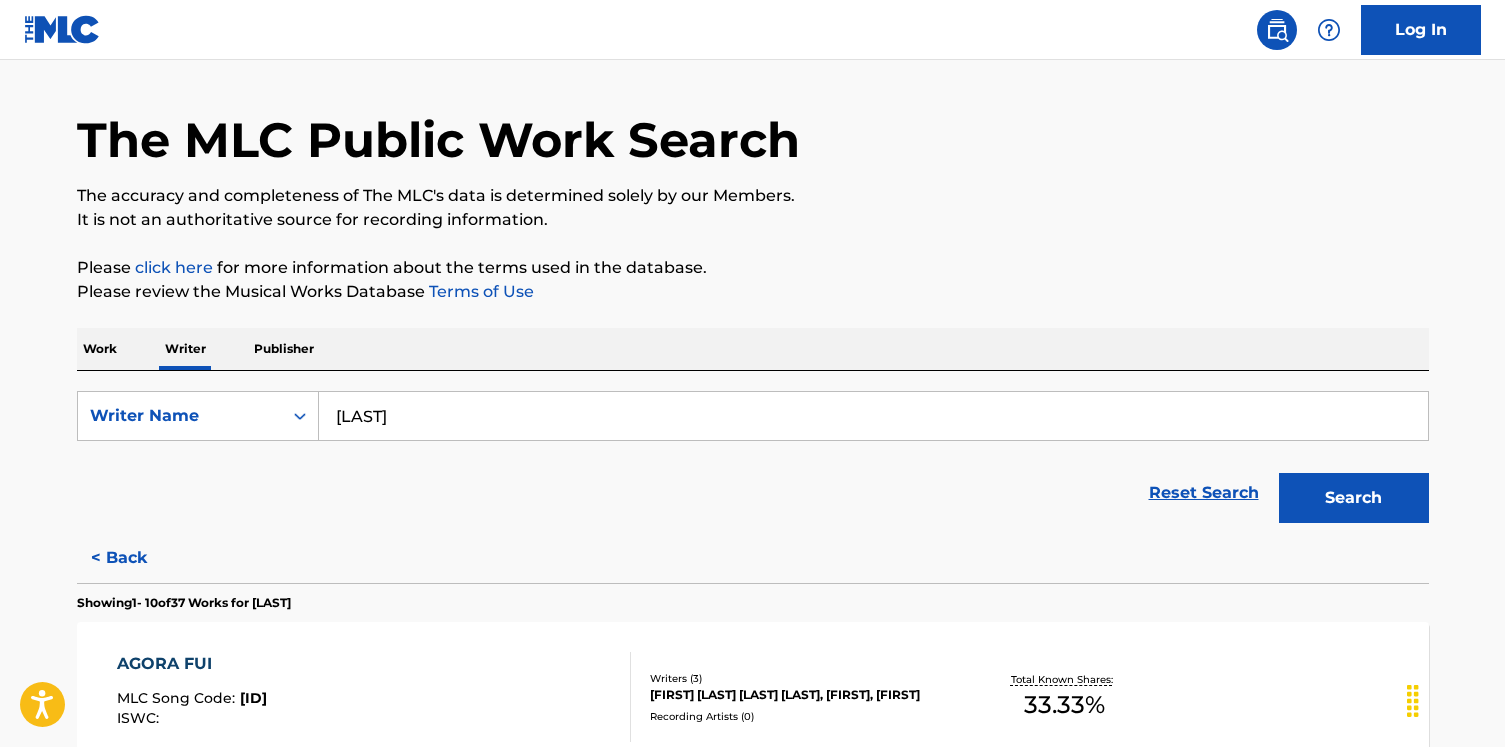 click on "< Back" at bounding box center (137, 558) 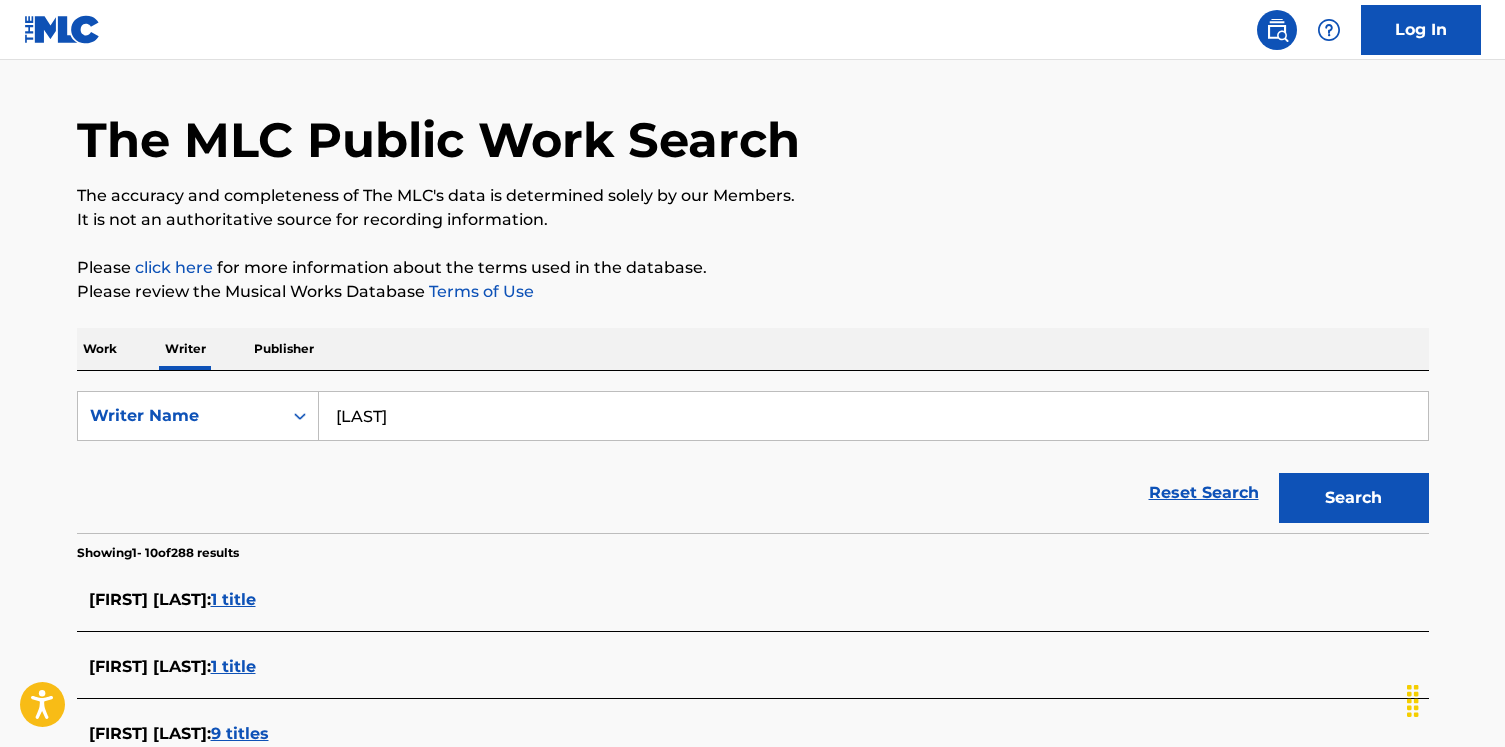 scroll, scrollTop: 762, scrollLeft: 0, axis: vertical 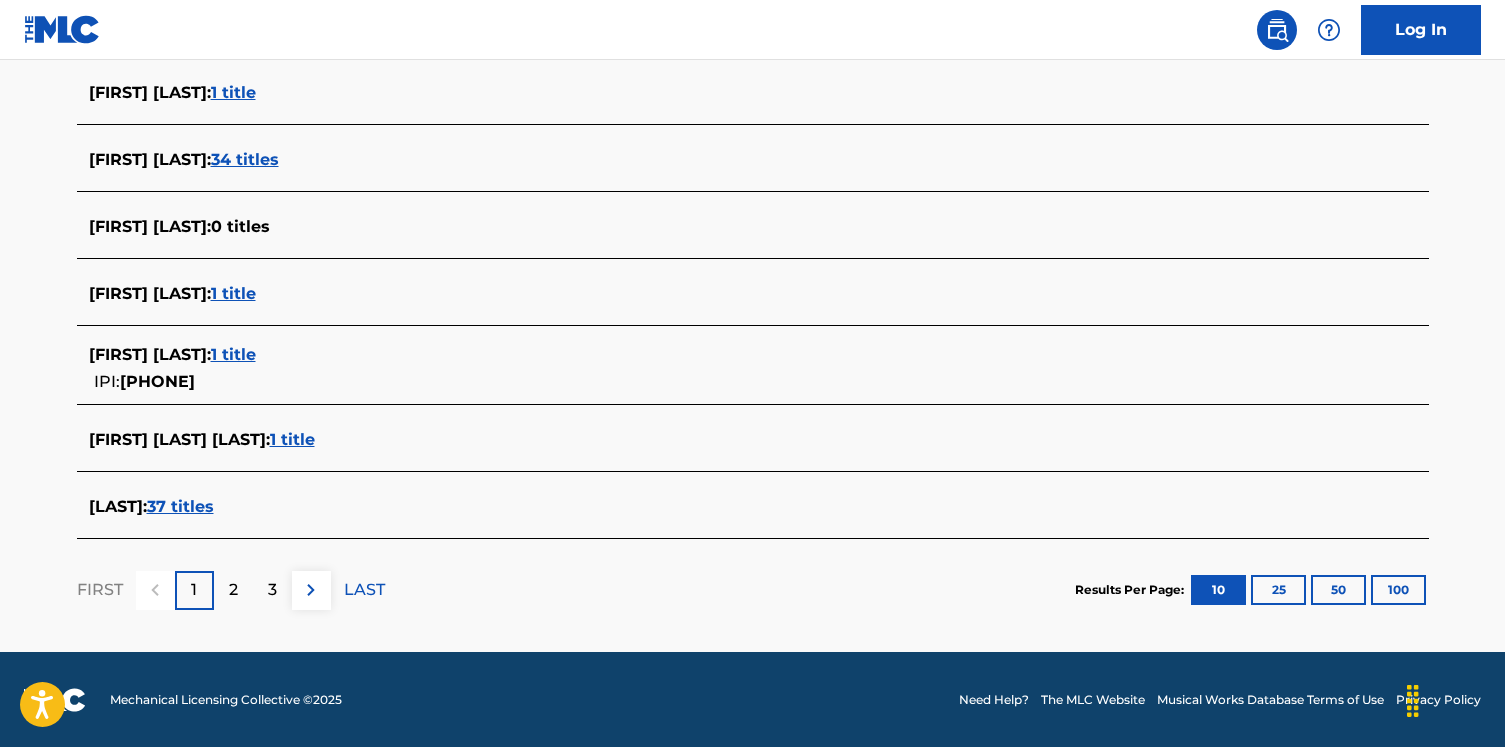 click on "2" at bounding box center [233, 590] 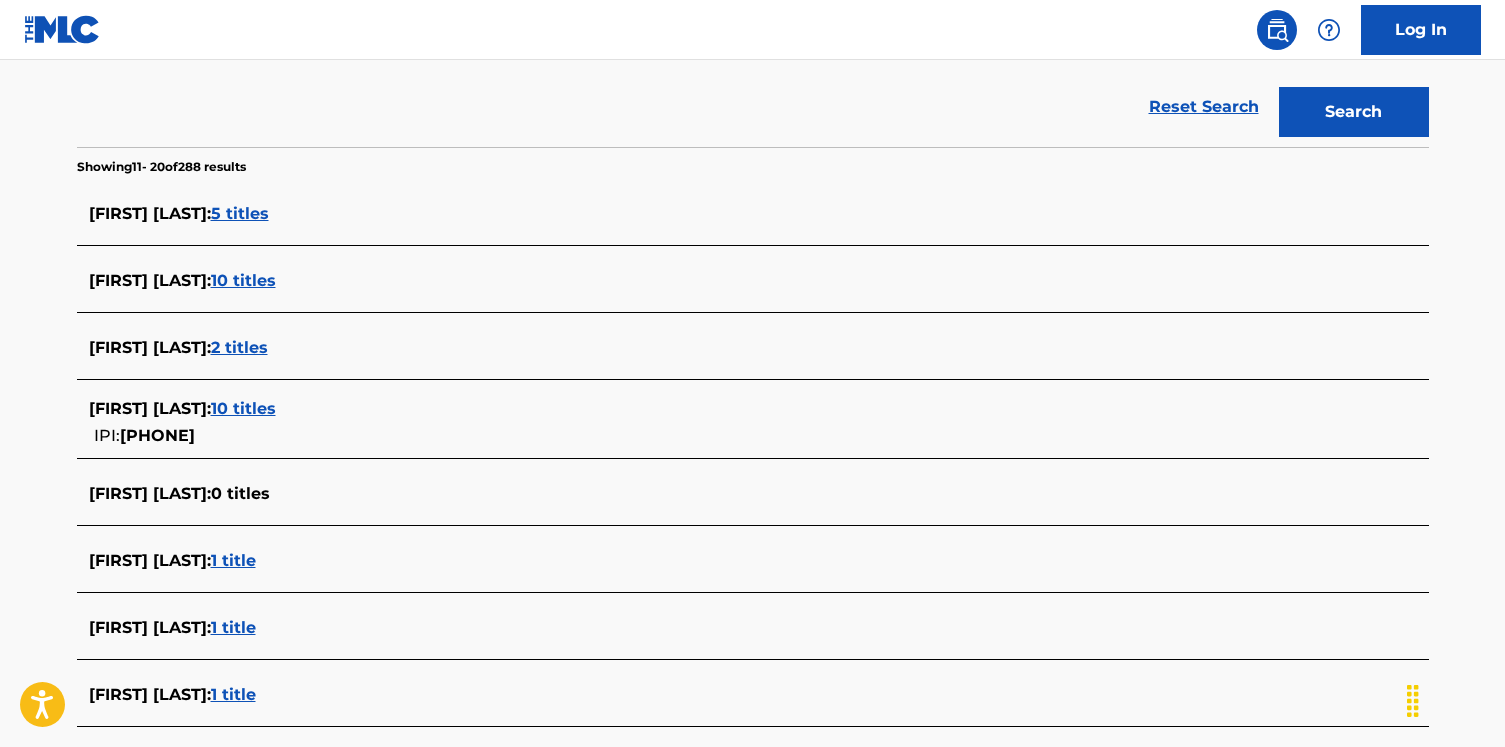 scroll, scrollTop: 0, scrollLeft: 0, axis: both 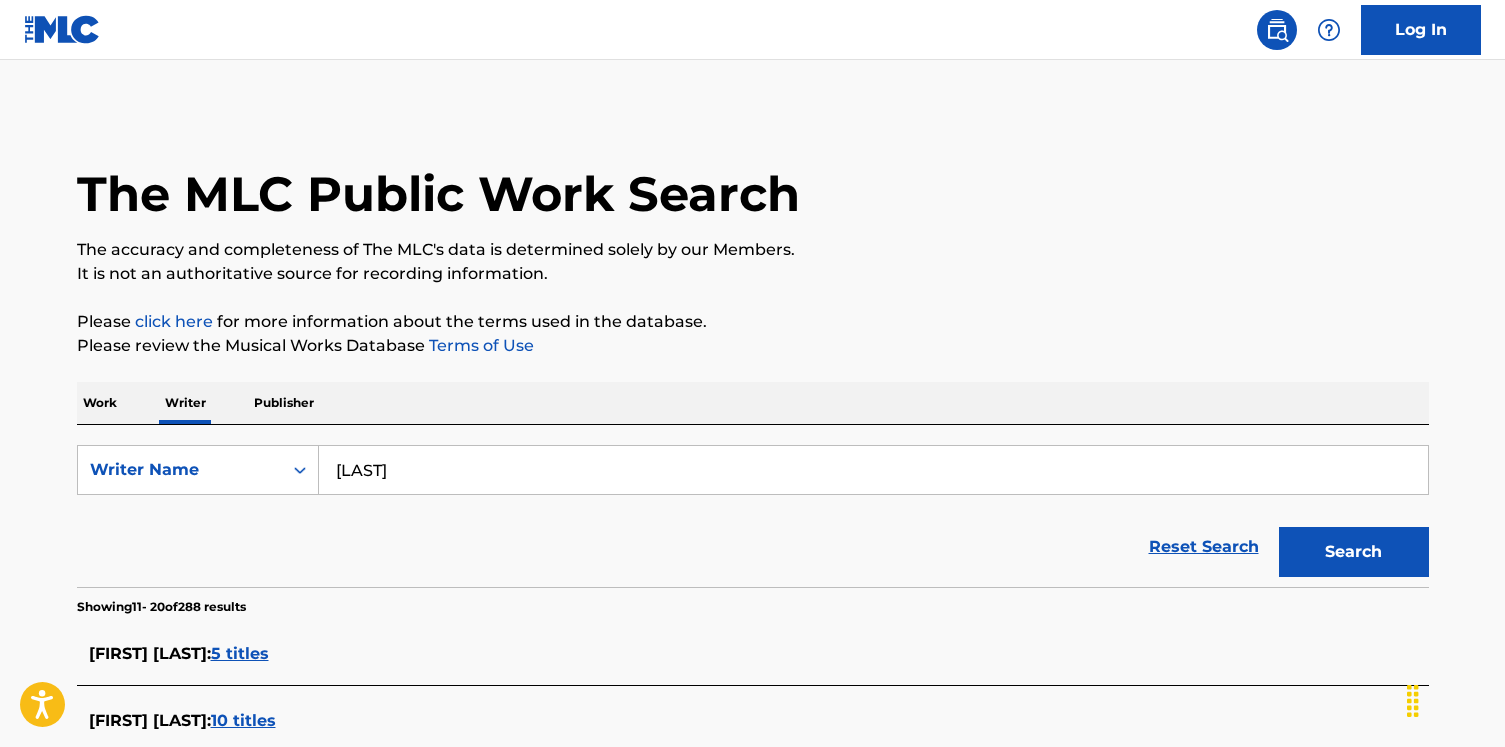 click on "Work" at bounding box center [100, 403] 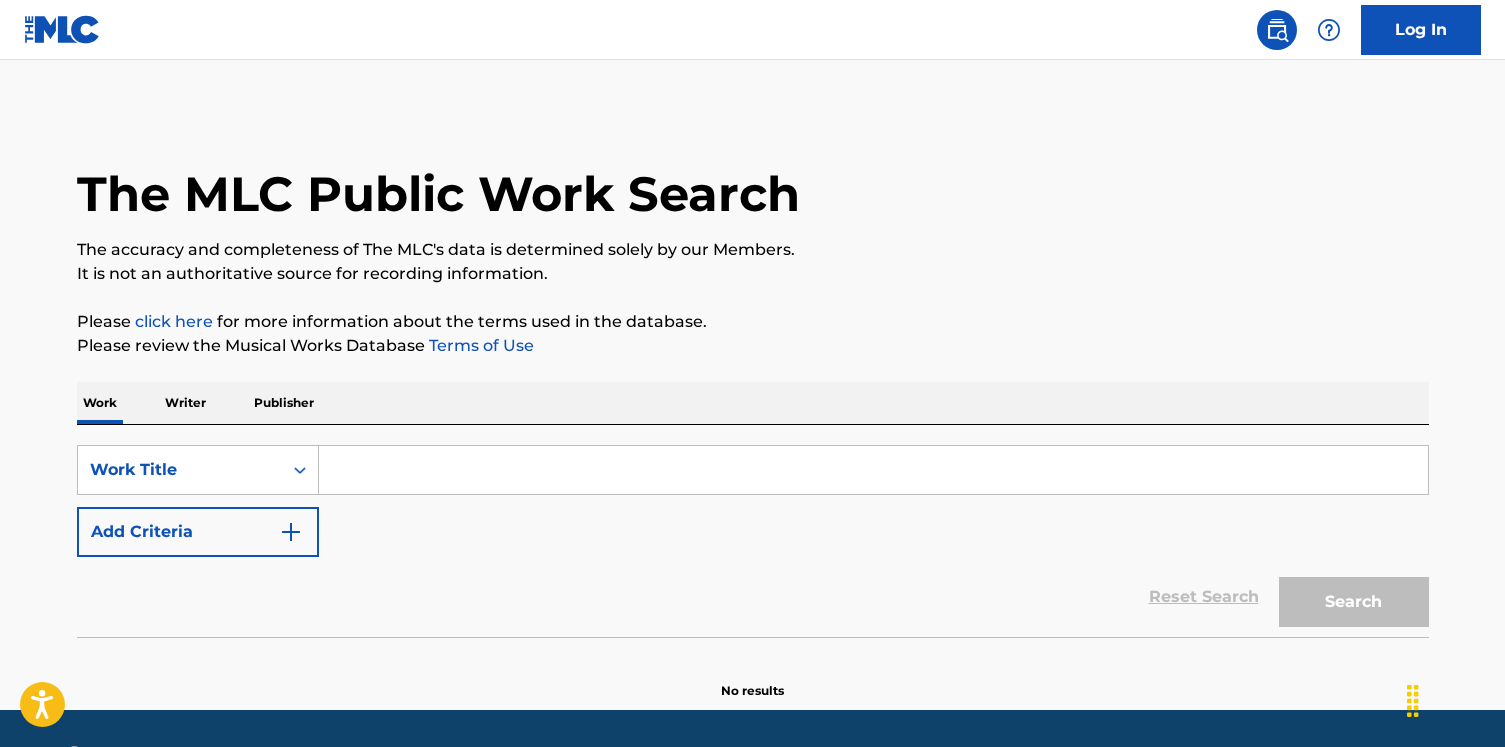 click at bounding box center [873, 470] 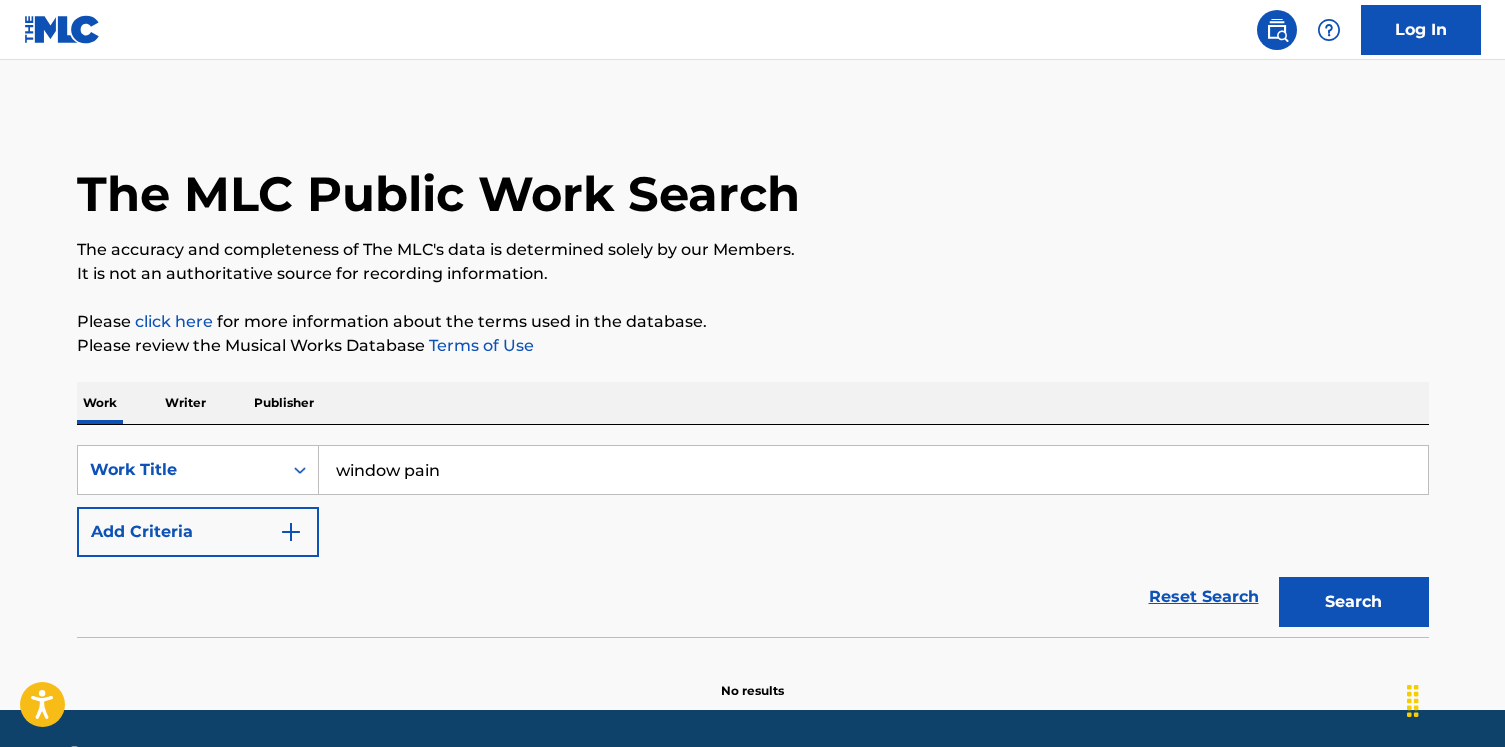 type on "window pain" 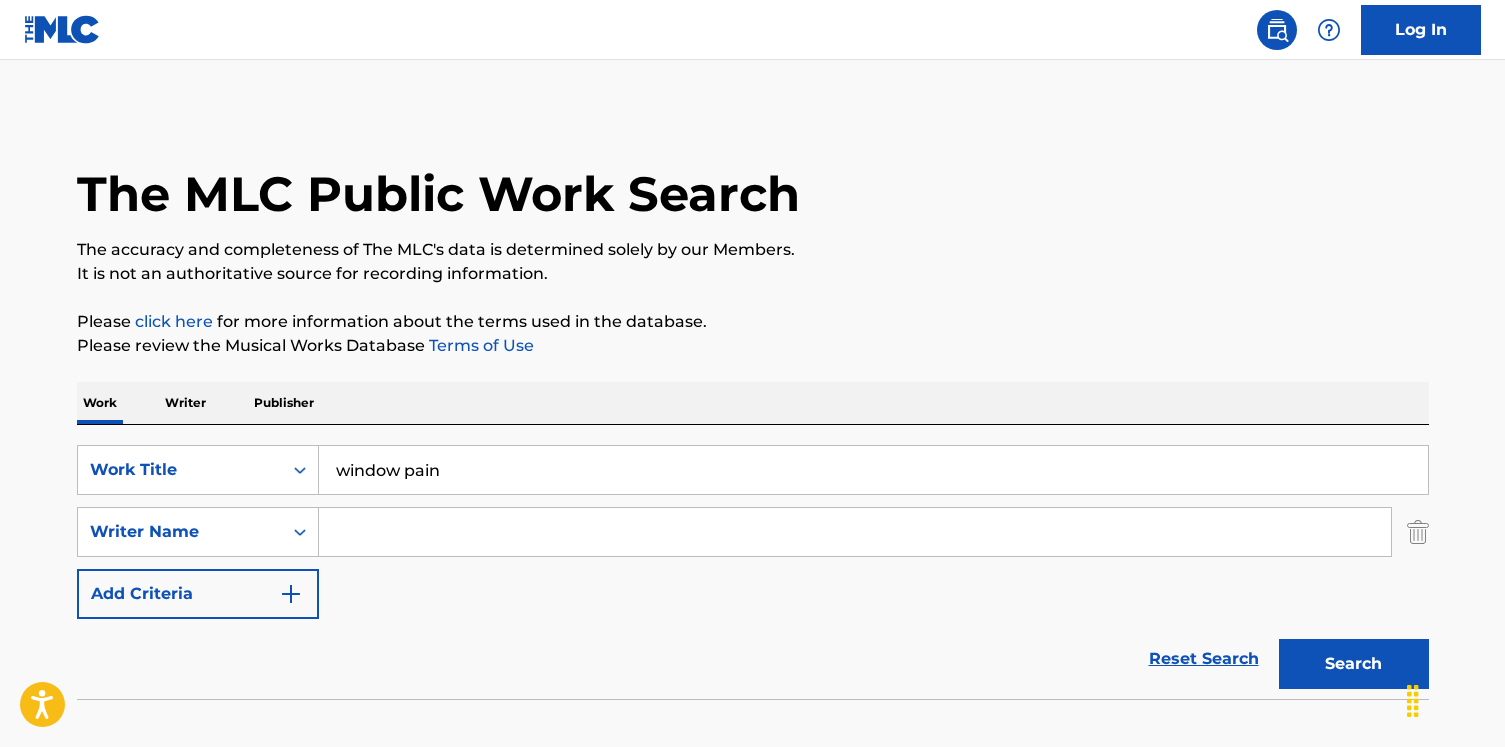 click at bounding box center (855, 532) 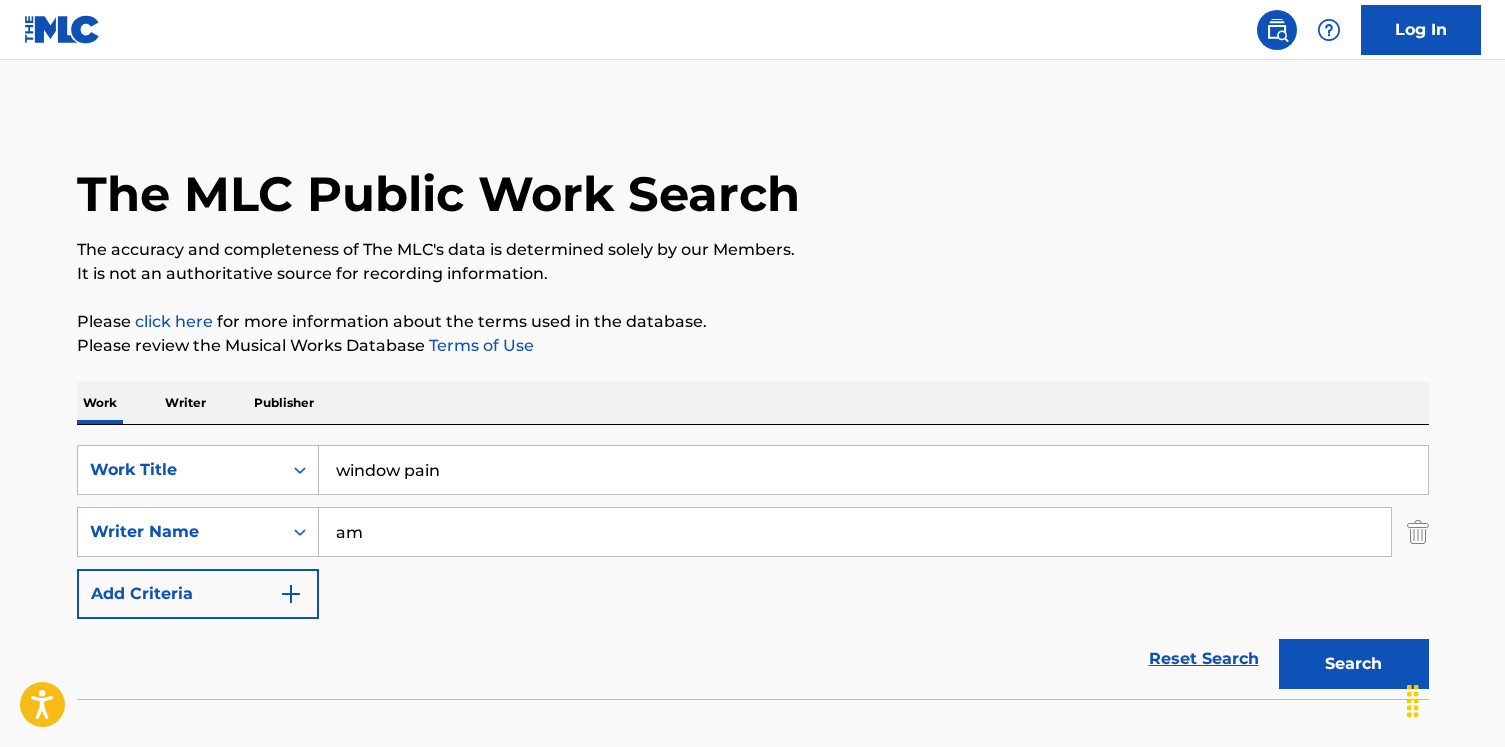 type on "a" 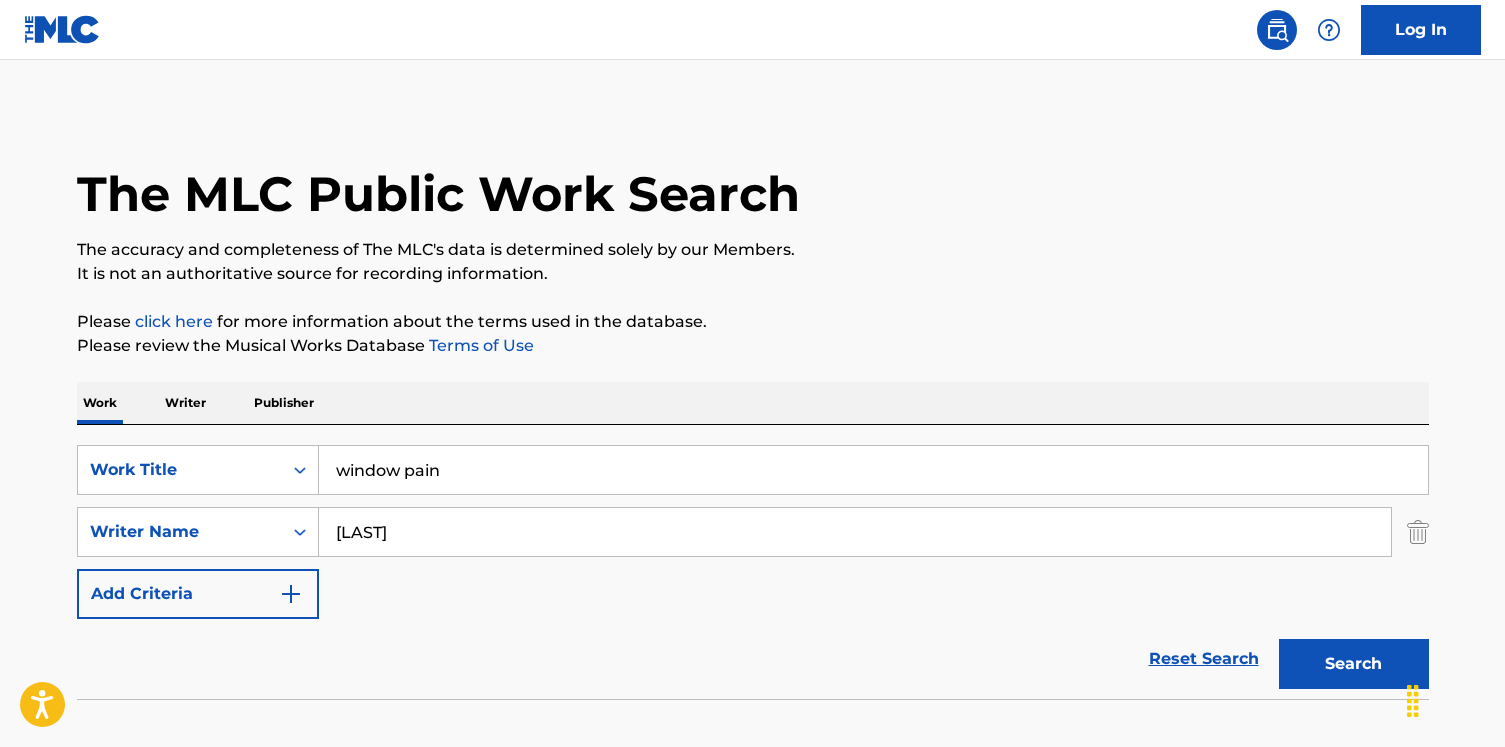 type on "[LAST]" 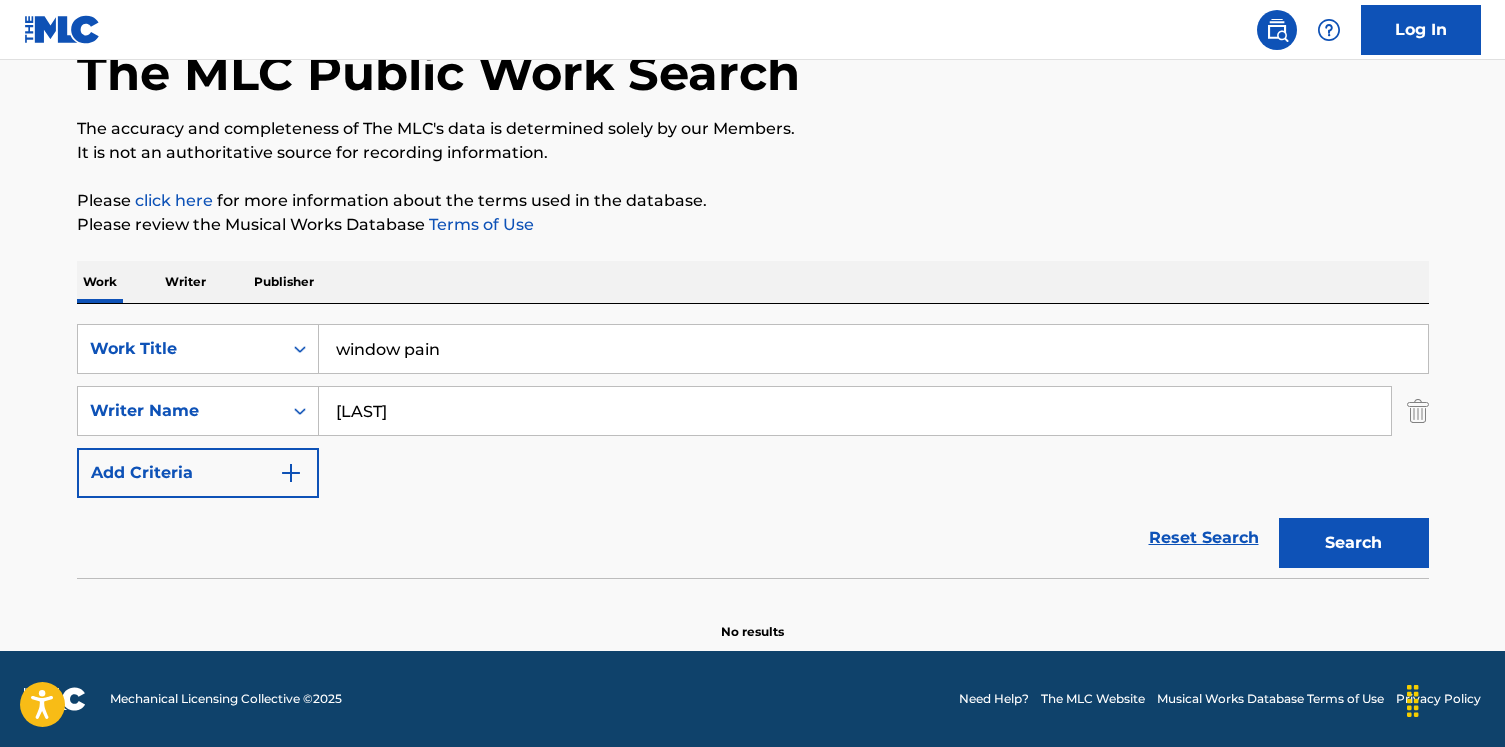 click on "Writer" at bounding box center (185, 282) 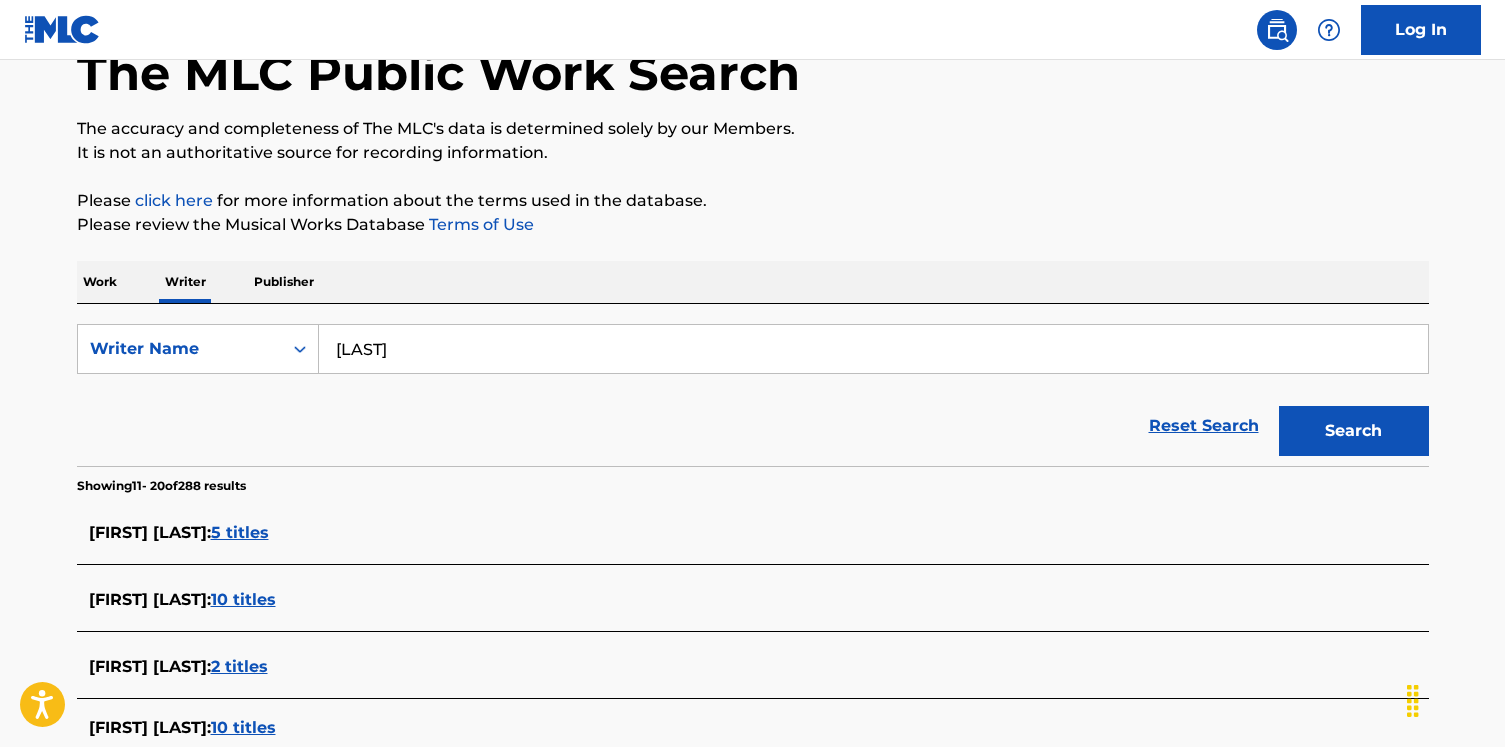scroll, scrollTop: 0, scrollLeft: 0, axis: both 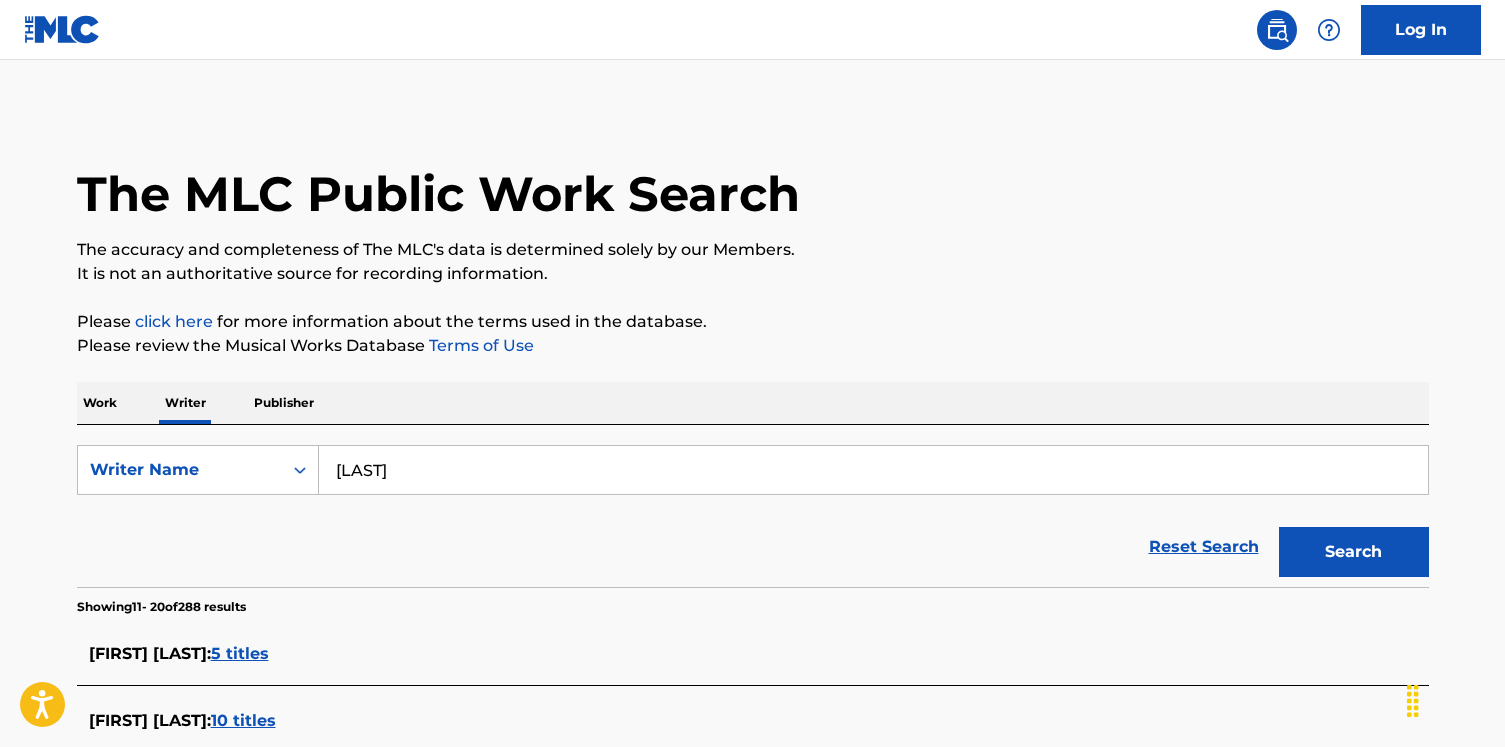 click on "[LAST]" at bounding box center (873, 470) 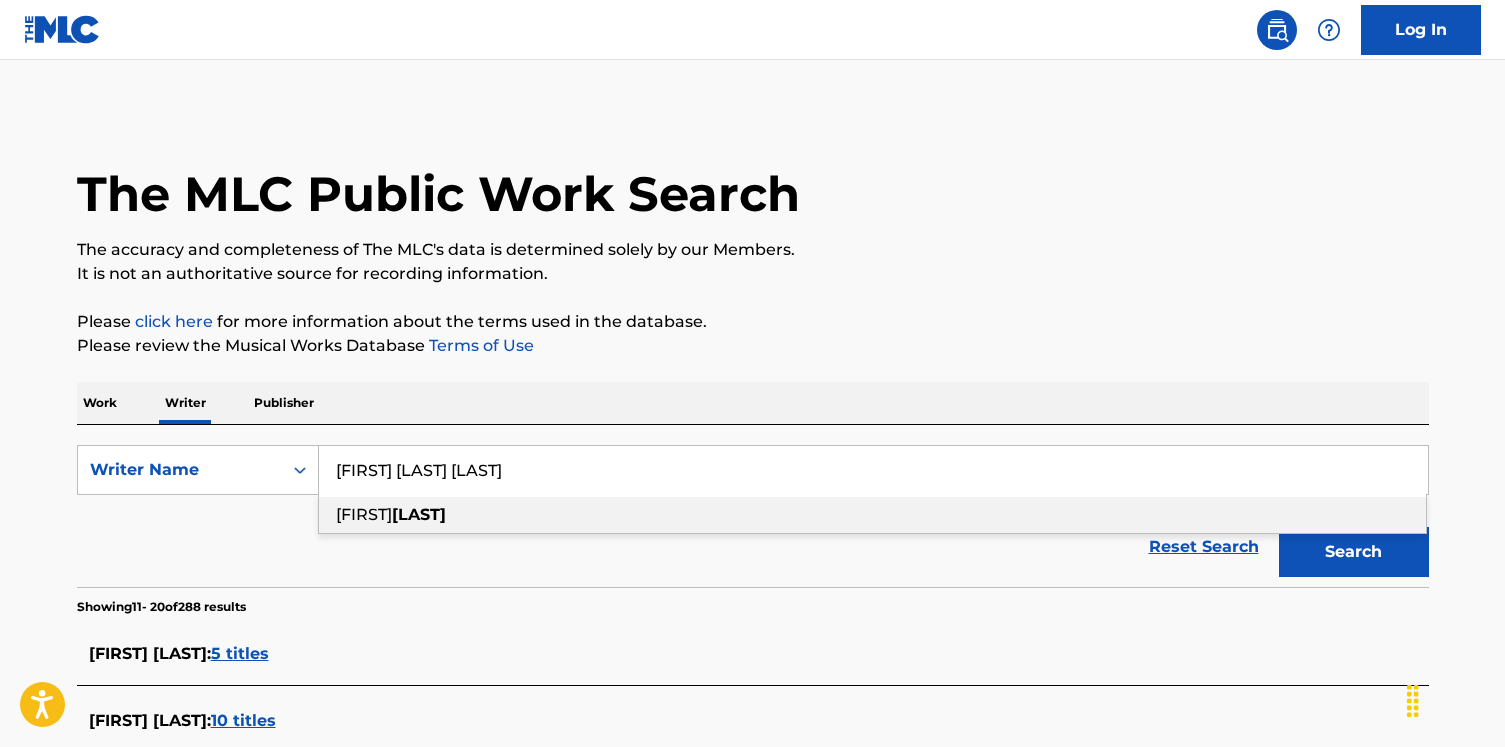 click on "[FIRST] [LAST] [LAST]" at bounding box center [873, 470] 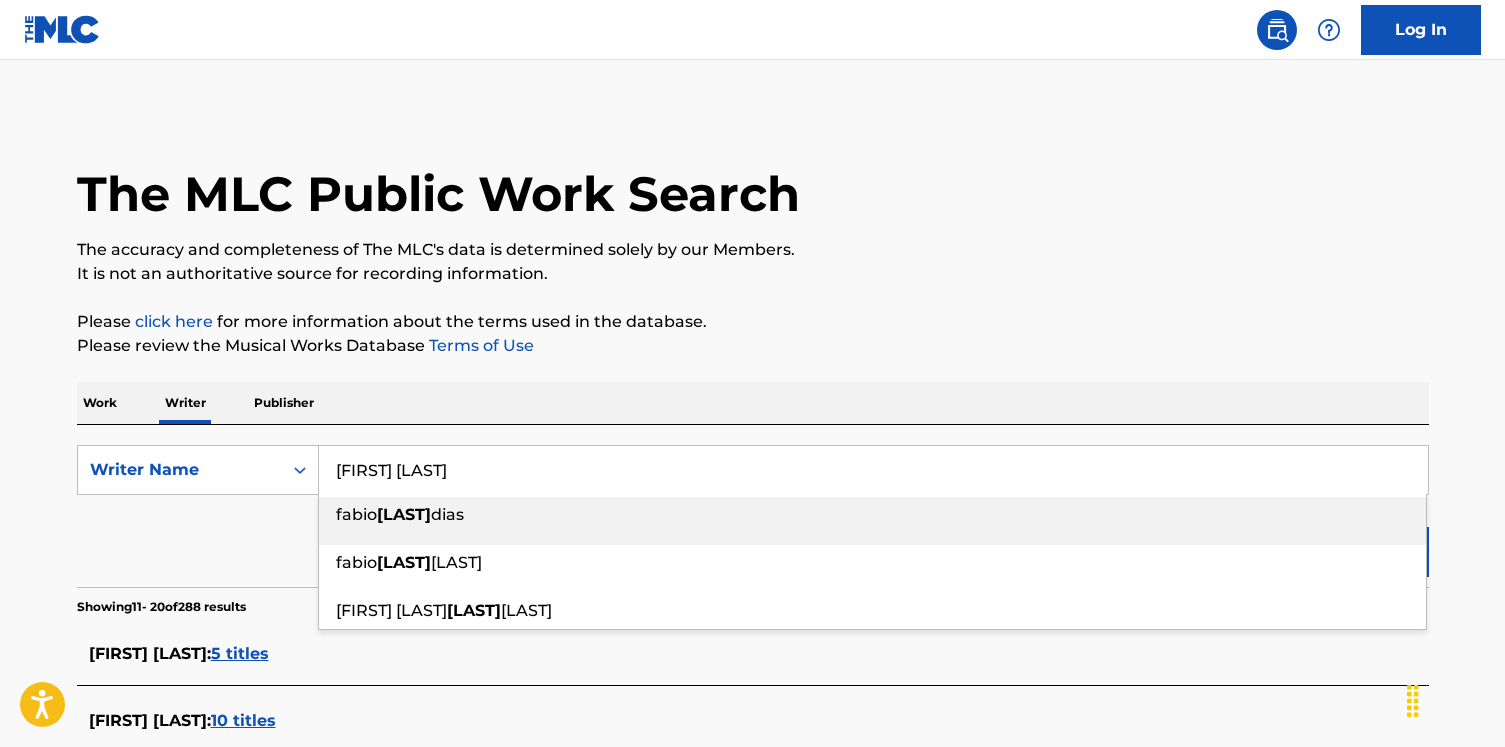 type on "[FIRST] [LAST]" 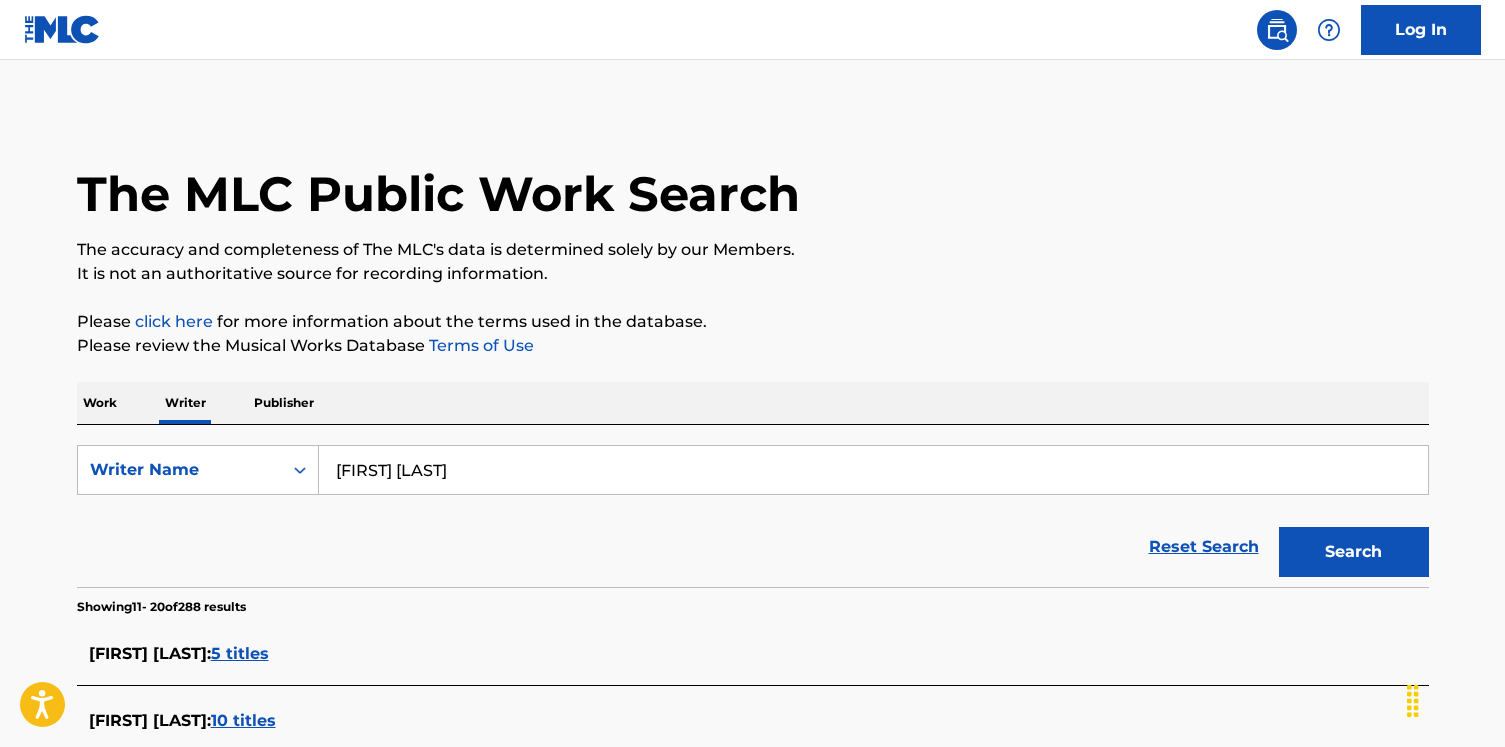 click on "Please   click here   for more information about the terms used in the database." at bounding box center [753, 322] 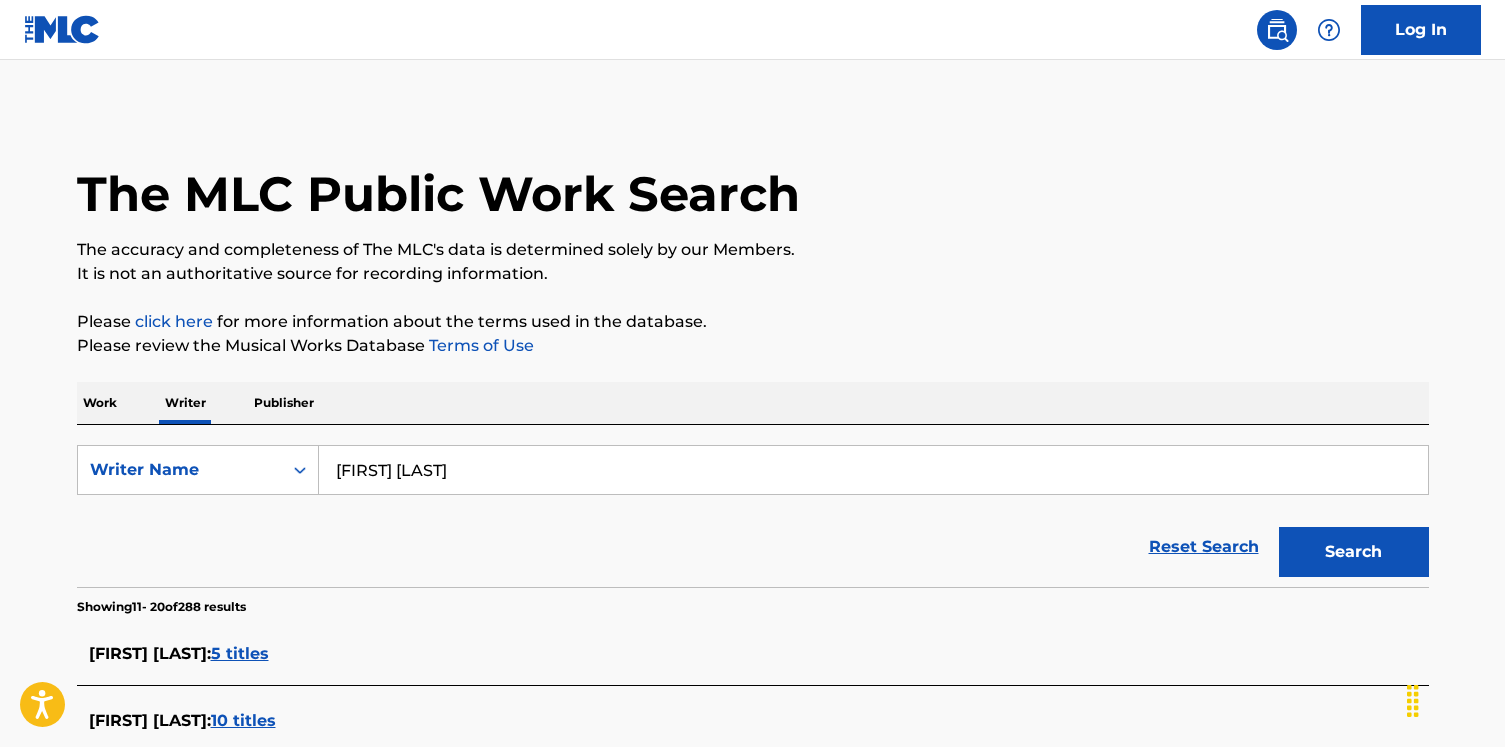 click on "Search" at bounding box center (1354, 552) 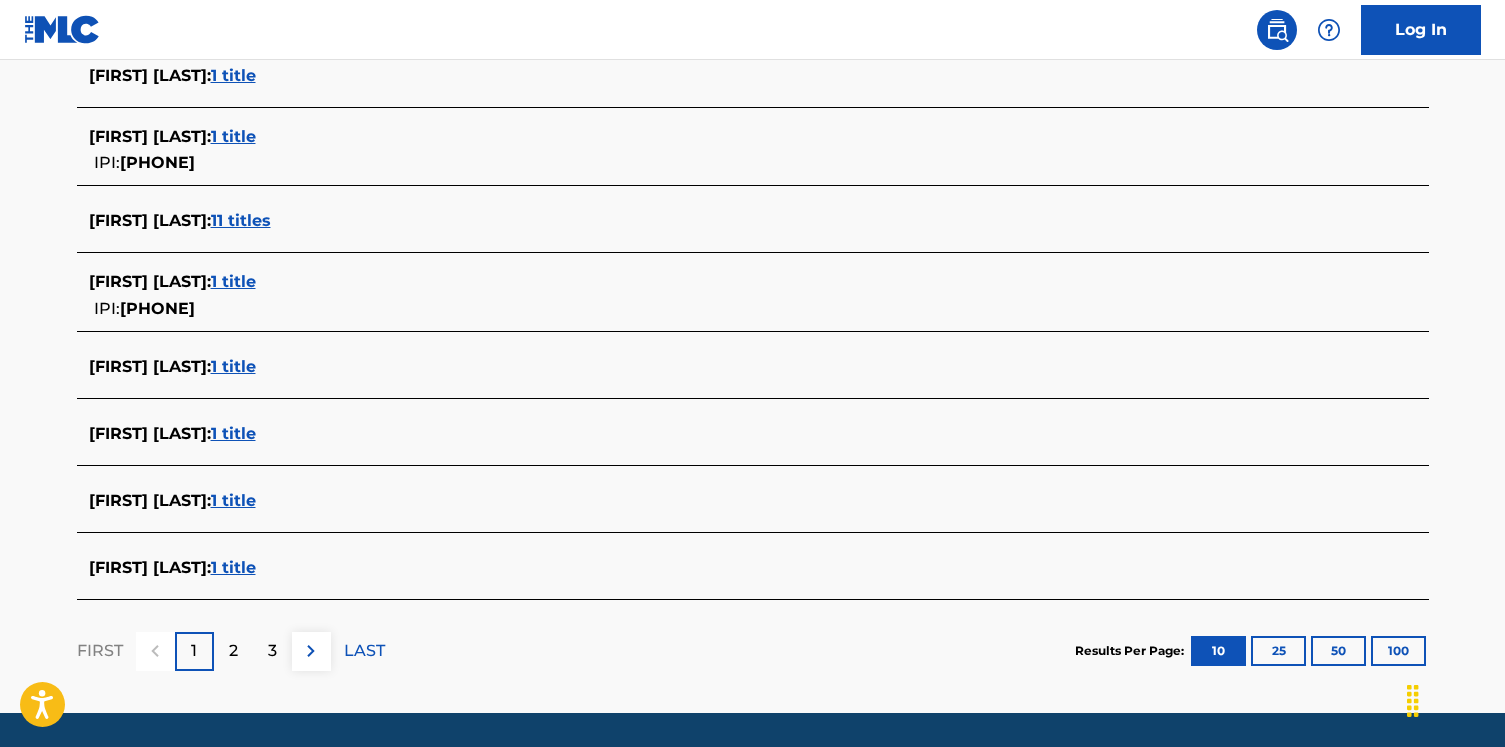 scroll, scrollTop: 785, scrollLeft: 0, axis: vertical 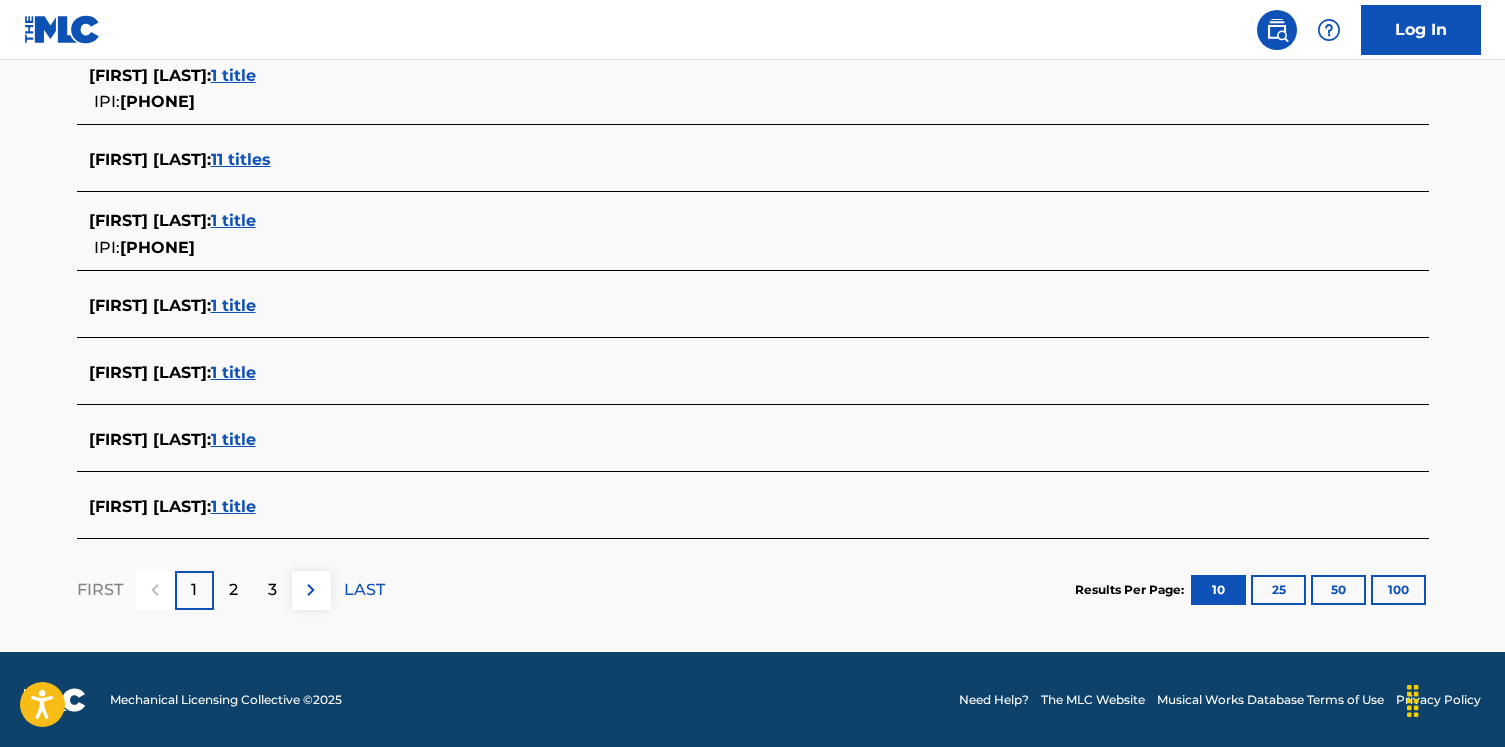 click on "1 title" at bounding box center (233, 372) 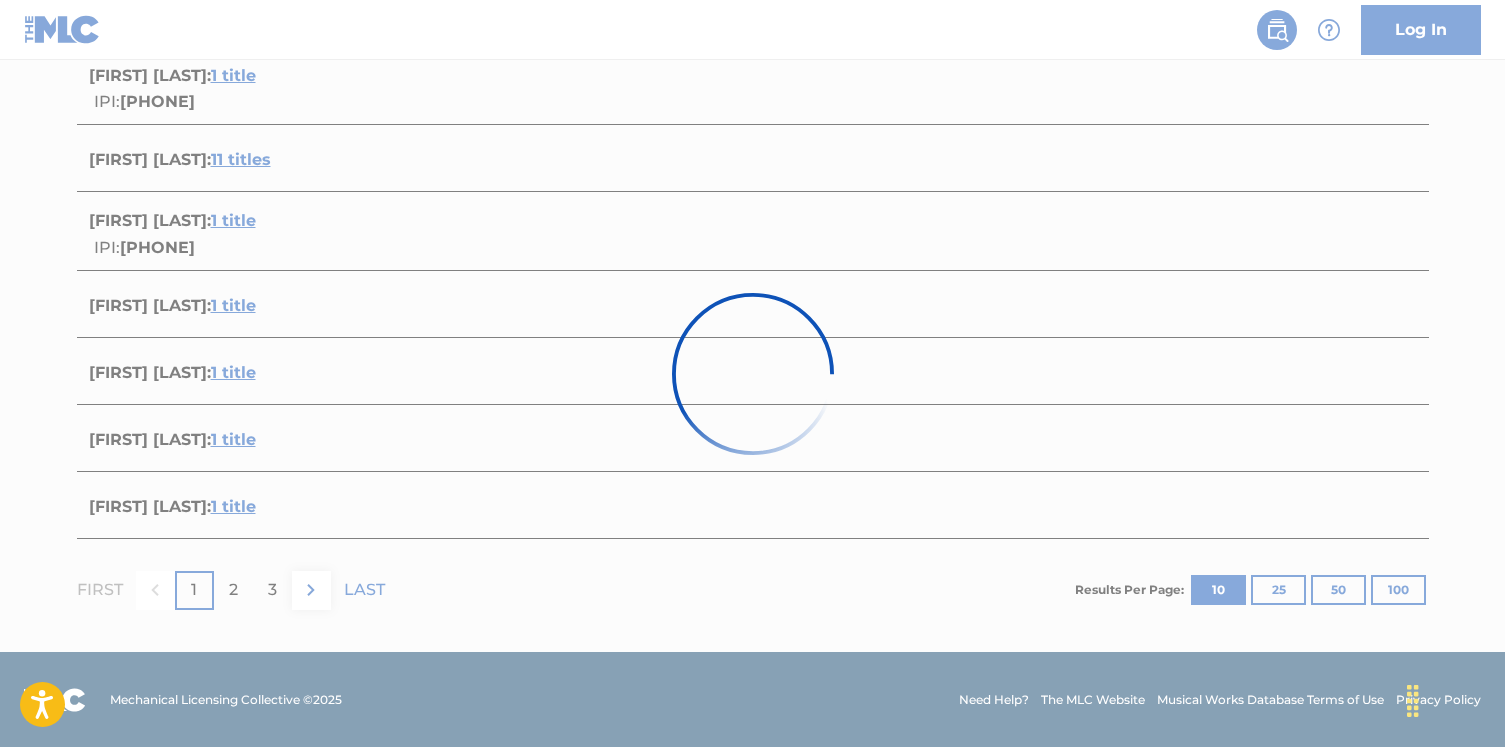 scroll, scrollTop: 279, scrollLeft: 0, axis: vertical 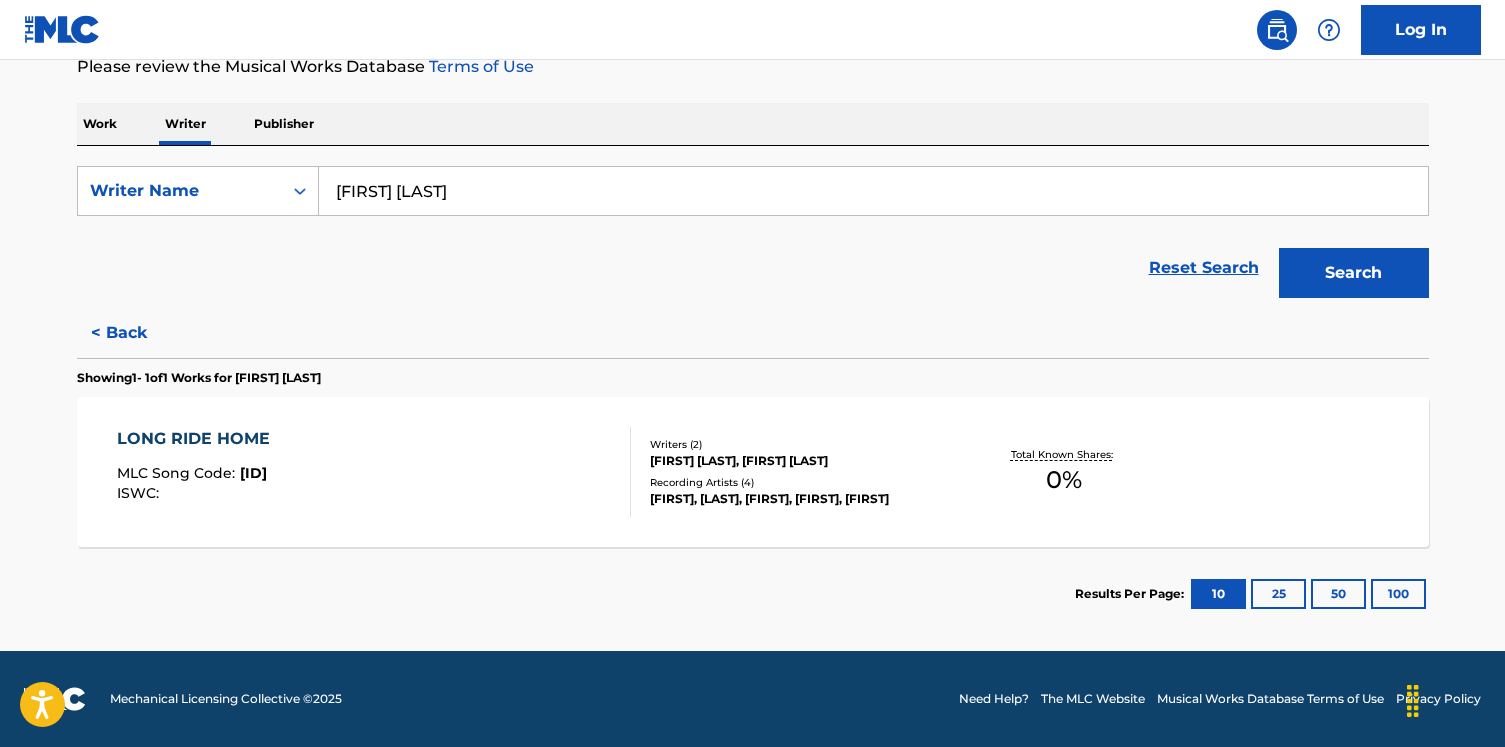 click on "< Back" at bounding box center [137, 333] 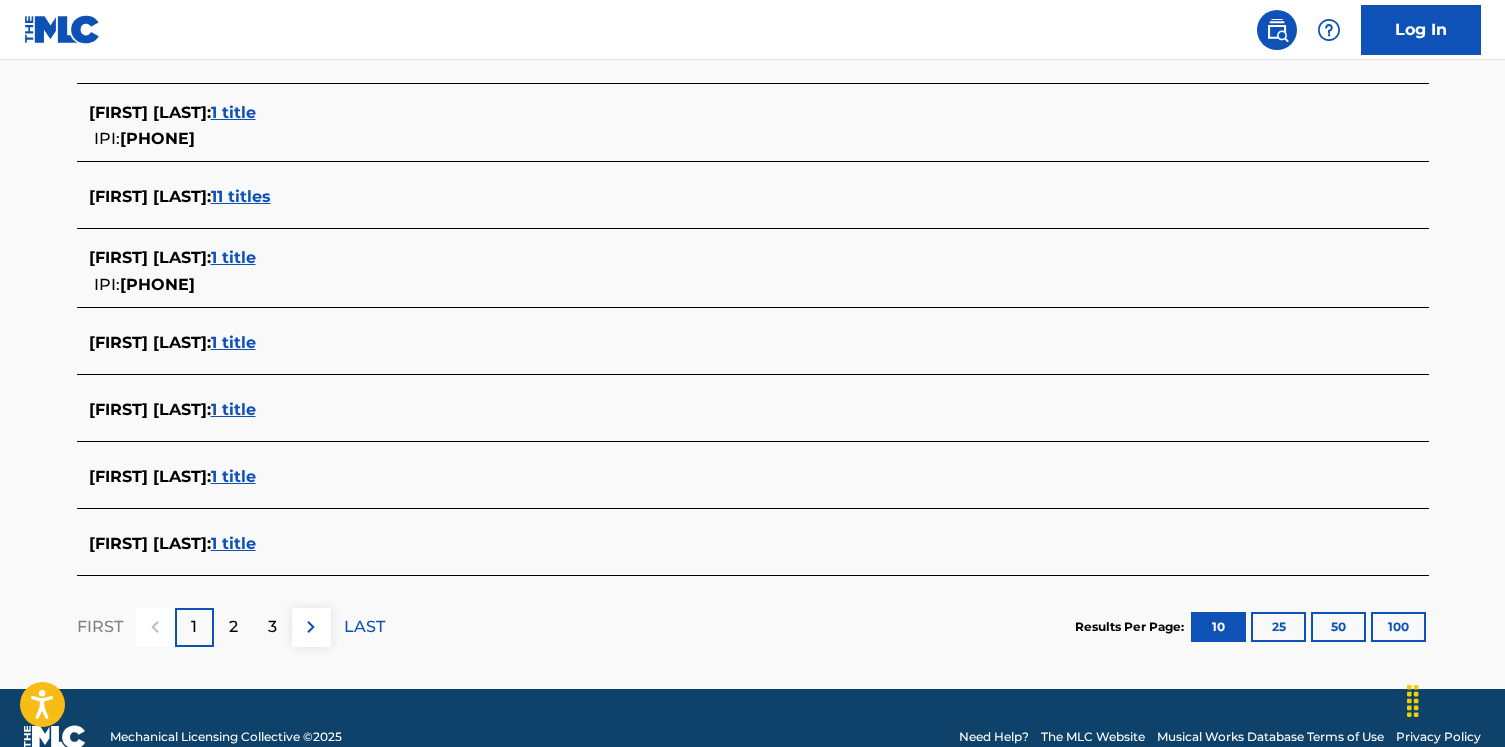 scroll, scrollTop: 785, scrollLeft: 0, axis: vertical 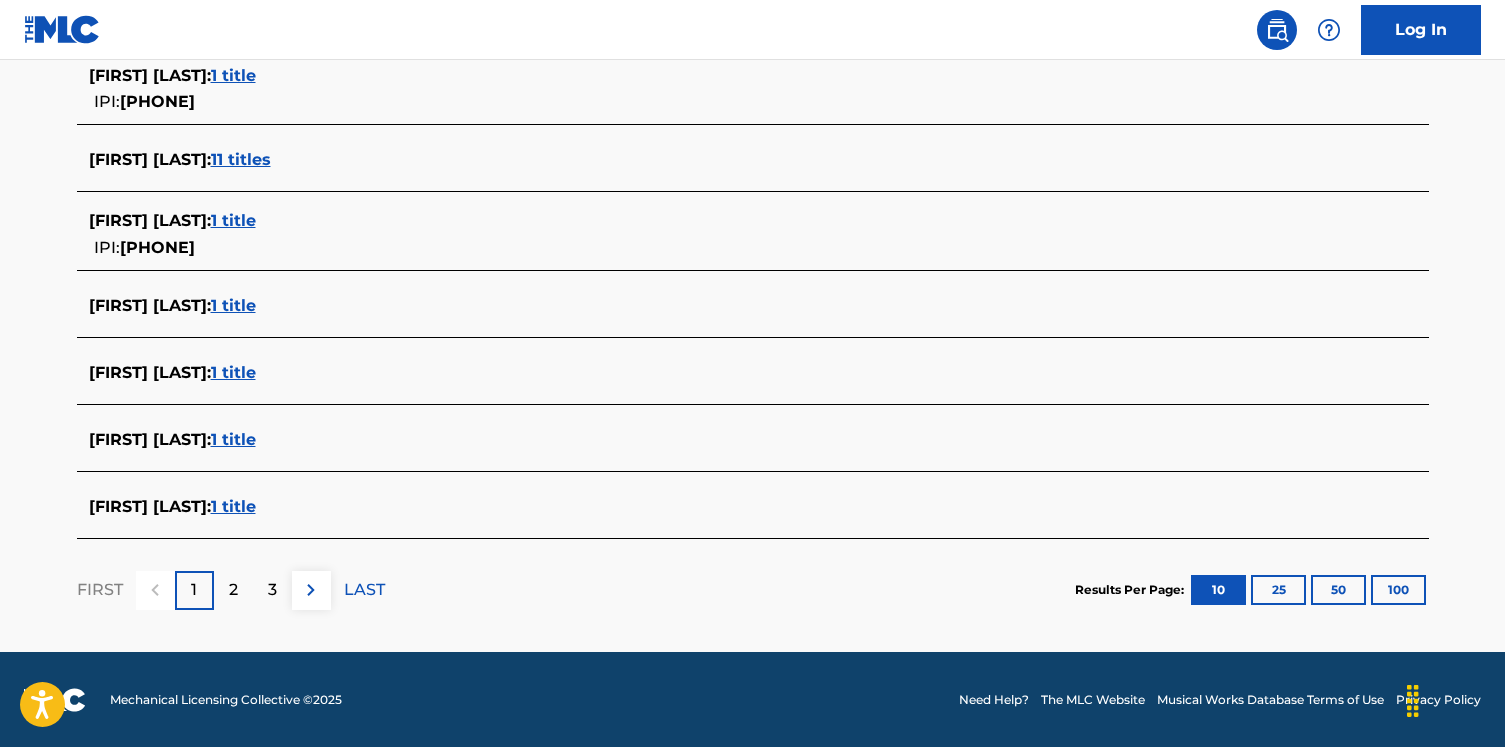 click on "2" at bounding box center [233, 590] 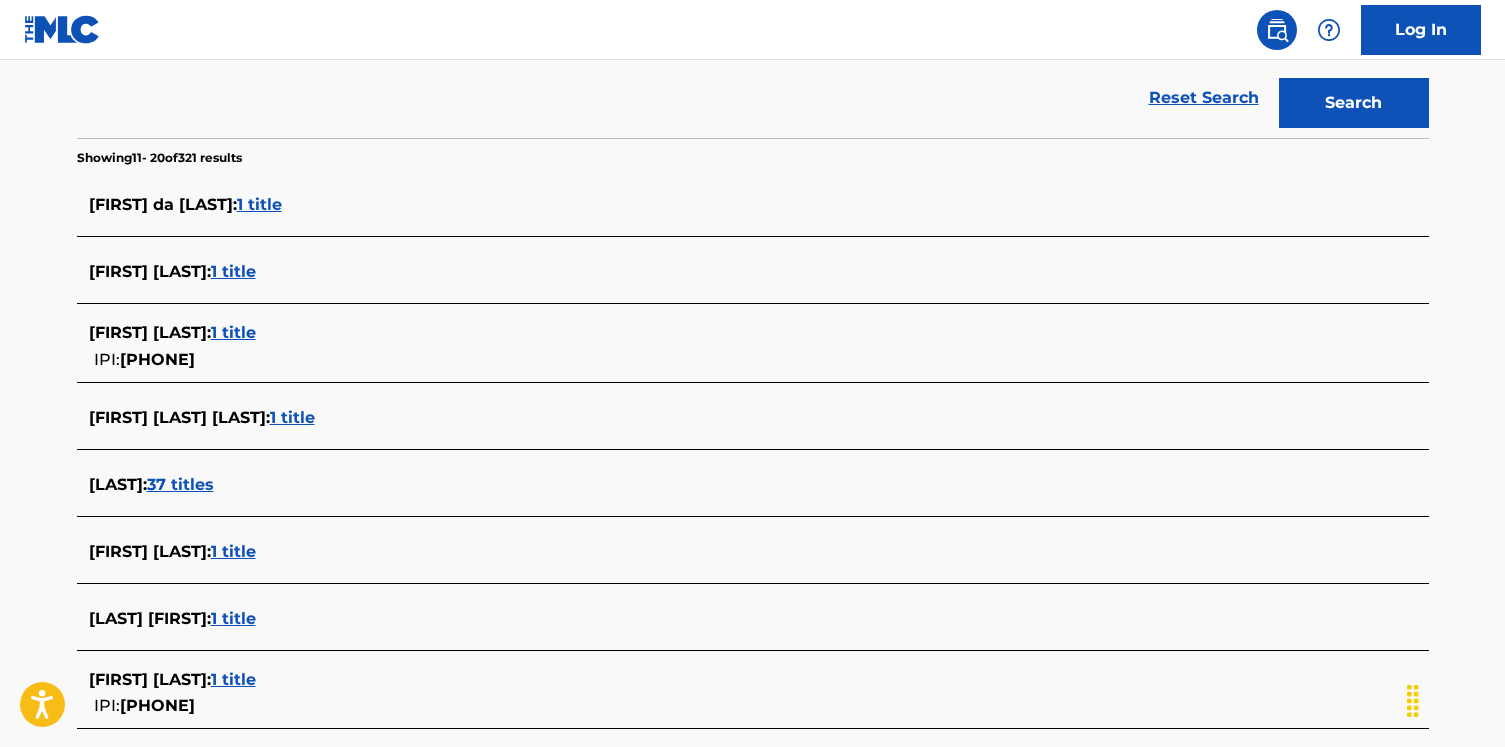 scroll, scrollTop: 434, scrollLeft: 0, axis: vertical 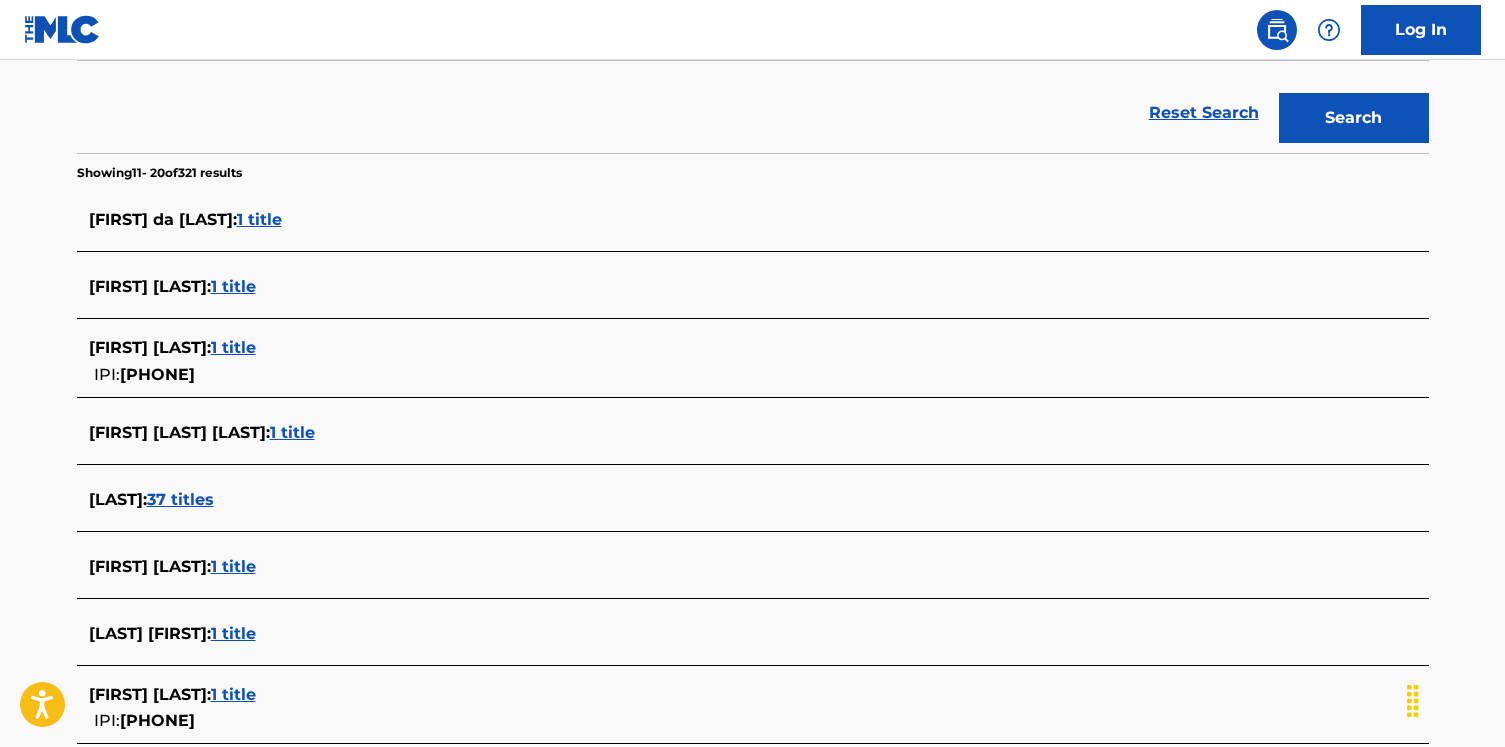 click on "37 titles" at bounding box center (180, 499) 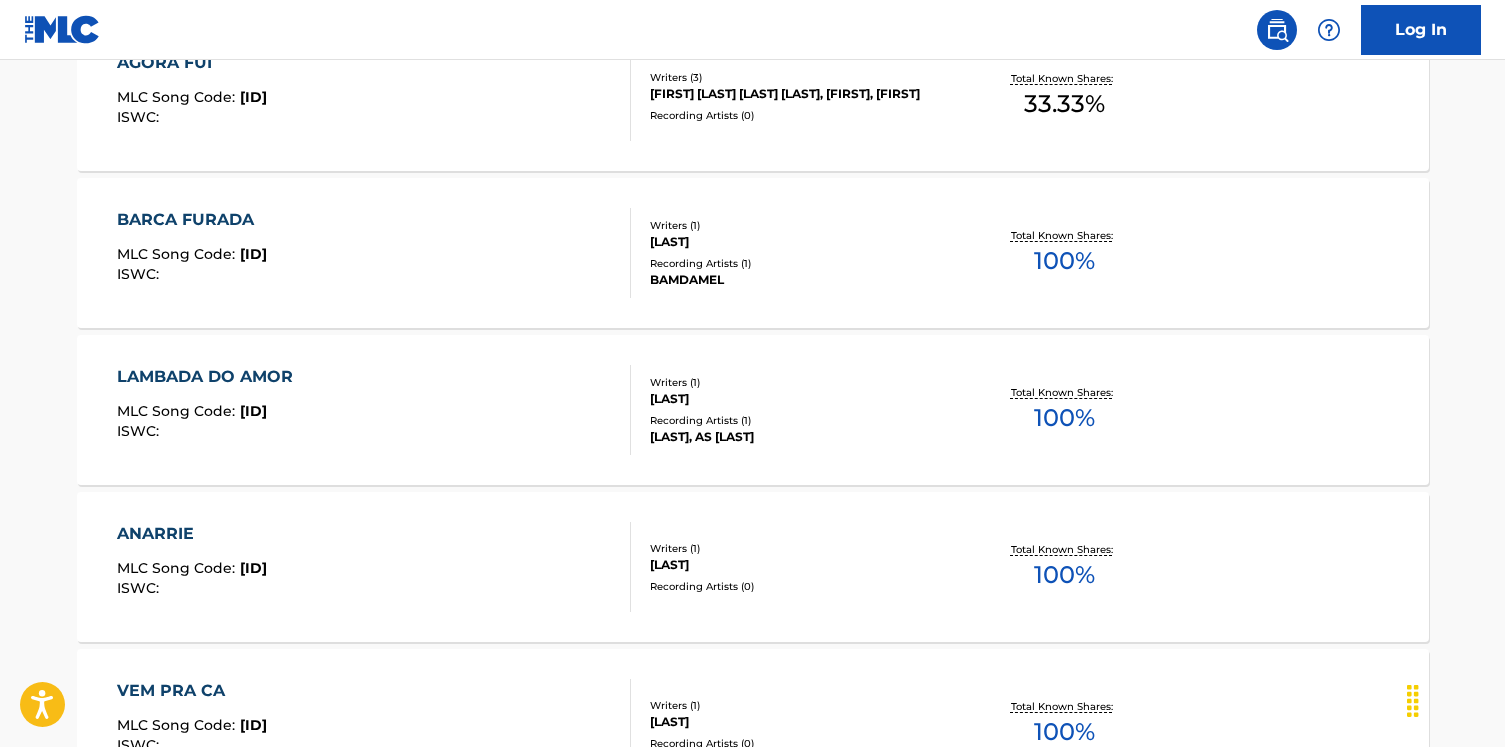 scroll, scrollTop: 635, scrollLeft: 0, axis: vertical 